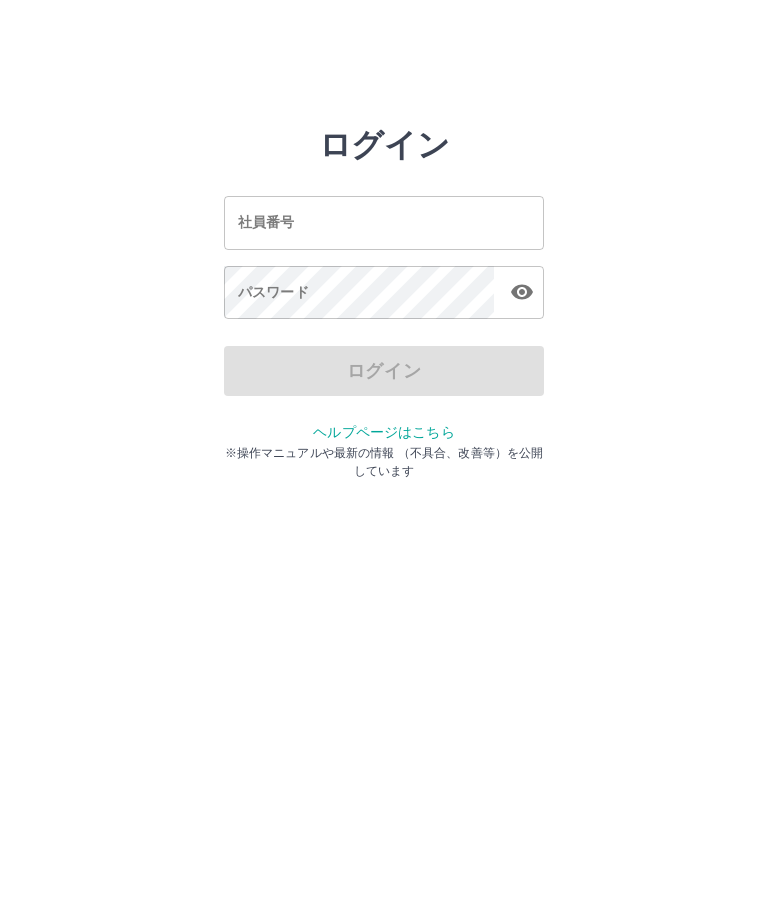 scroll, scrollTop: 0, scrollLeft: 0, axis: both 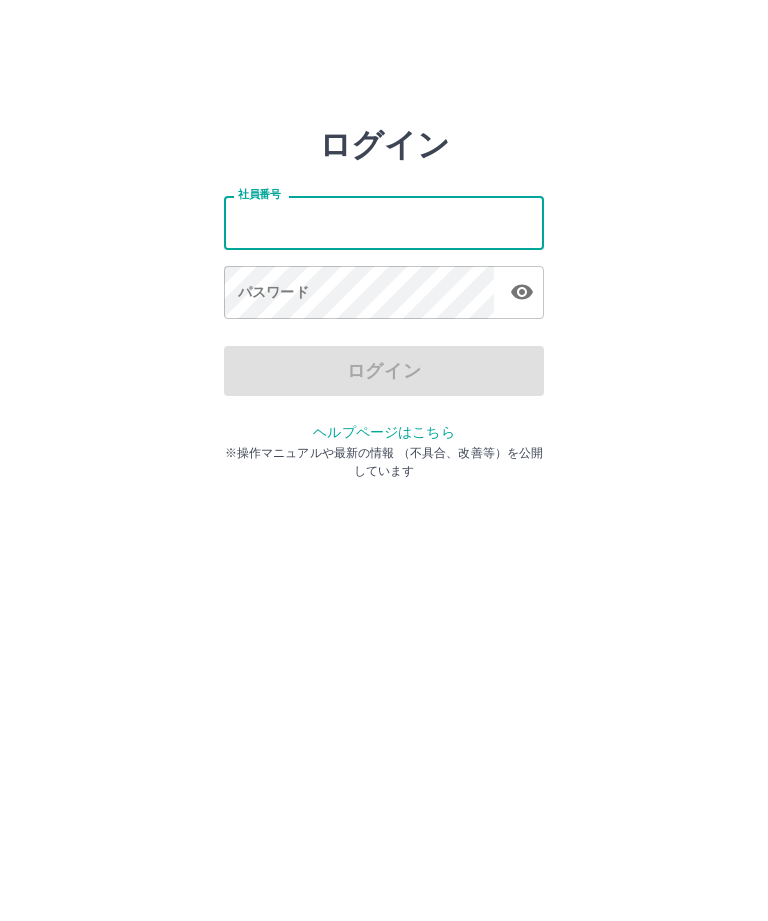 type on "*******" 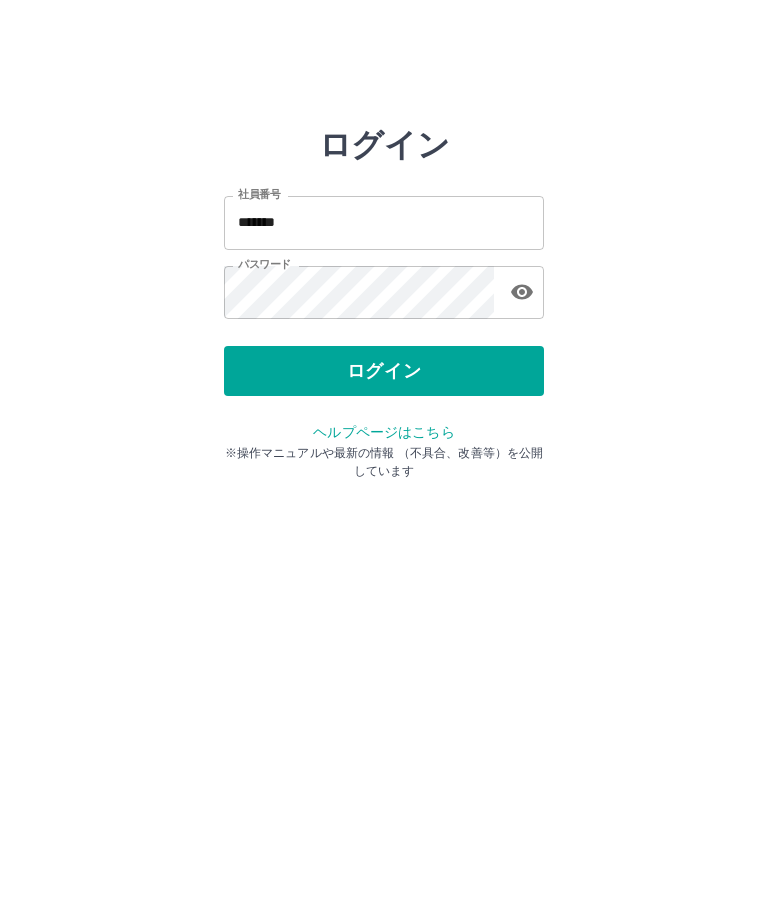 click on "ログイン" at bounding box center (384, 371) 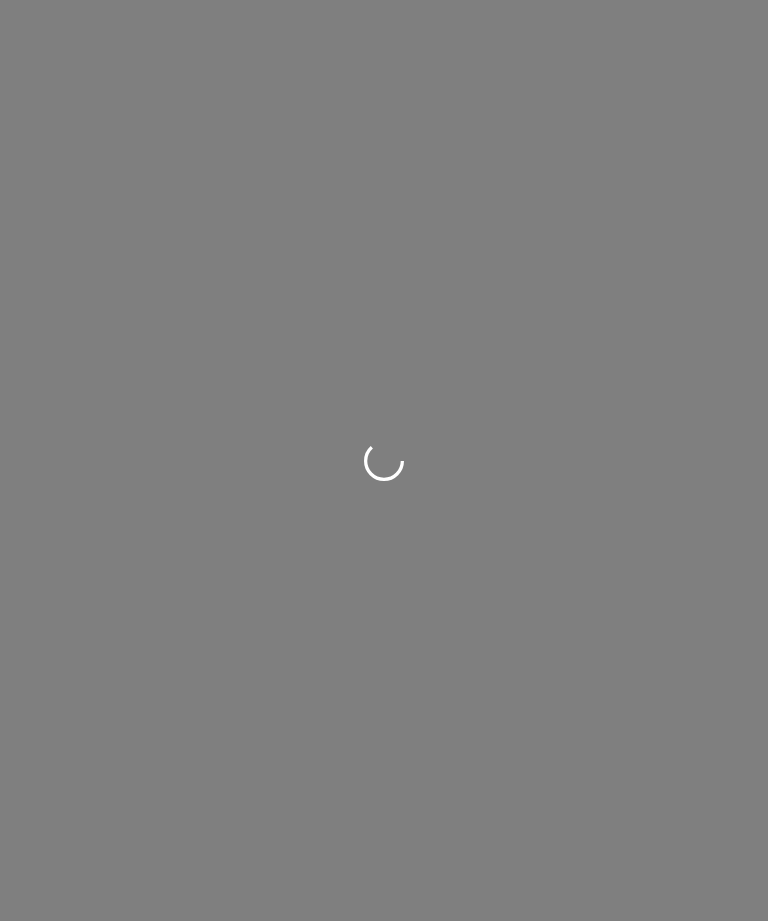 scroll, scrollTop: 0, scrollLeft: 0, axis: both 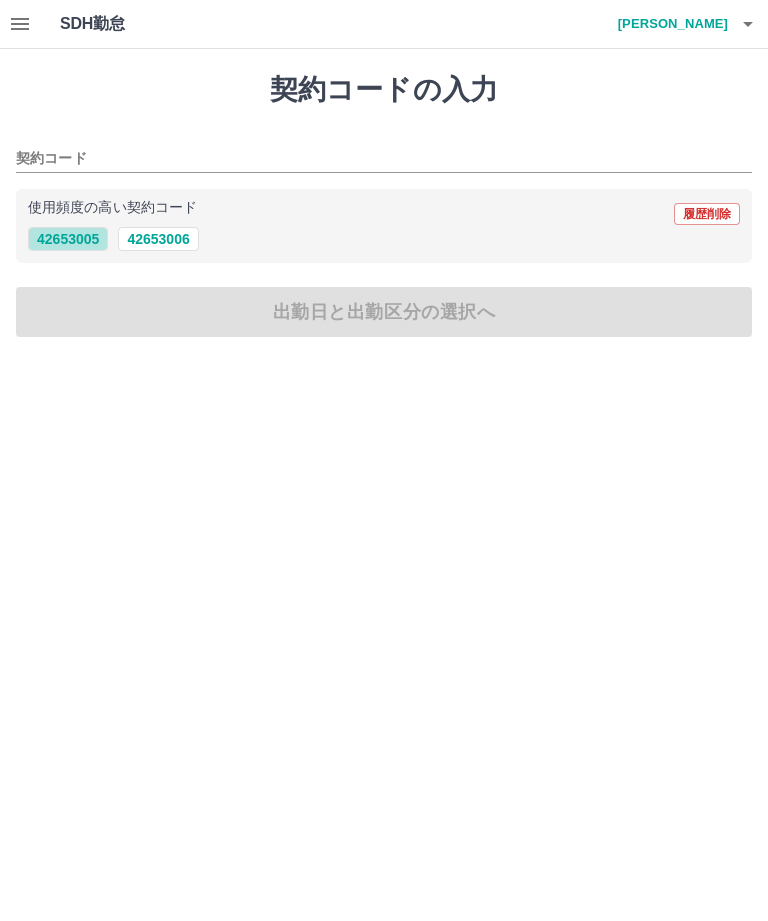 click on "42653005" at bounding box center [68, 239] 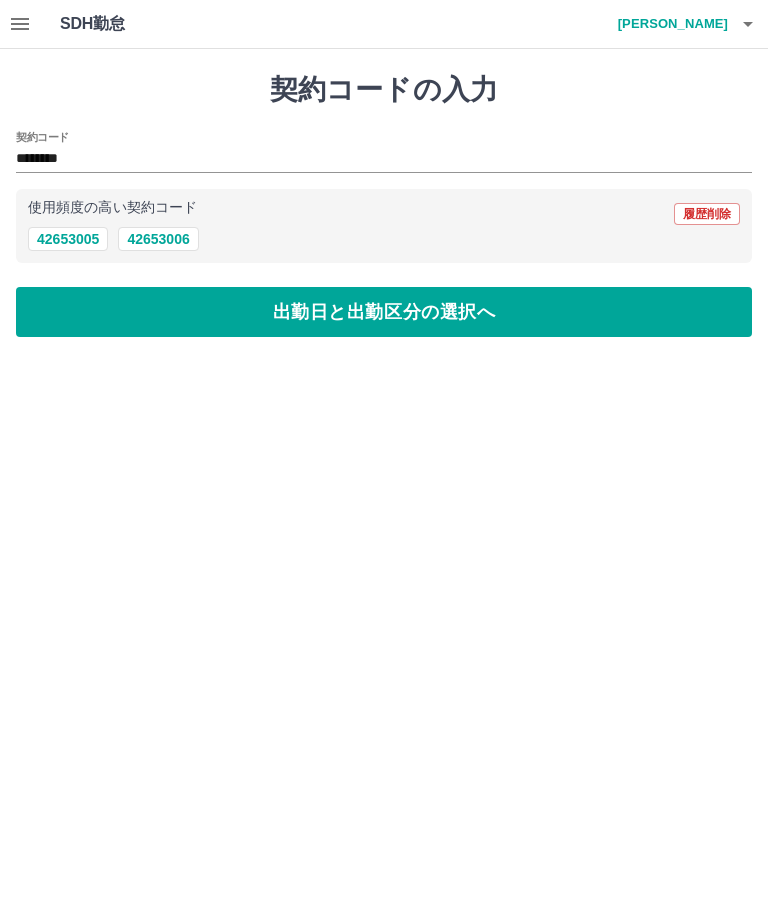 click on "出勤日と出勤区分の選択へ" at bounding box center (384, 312) 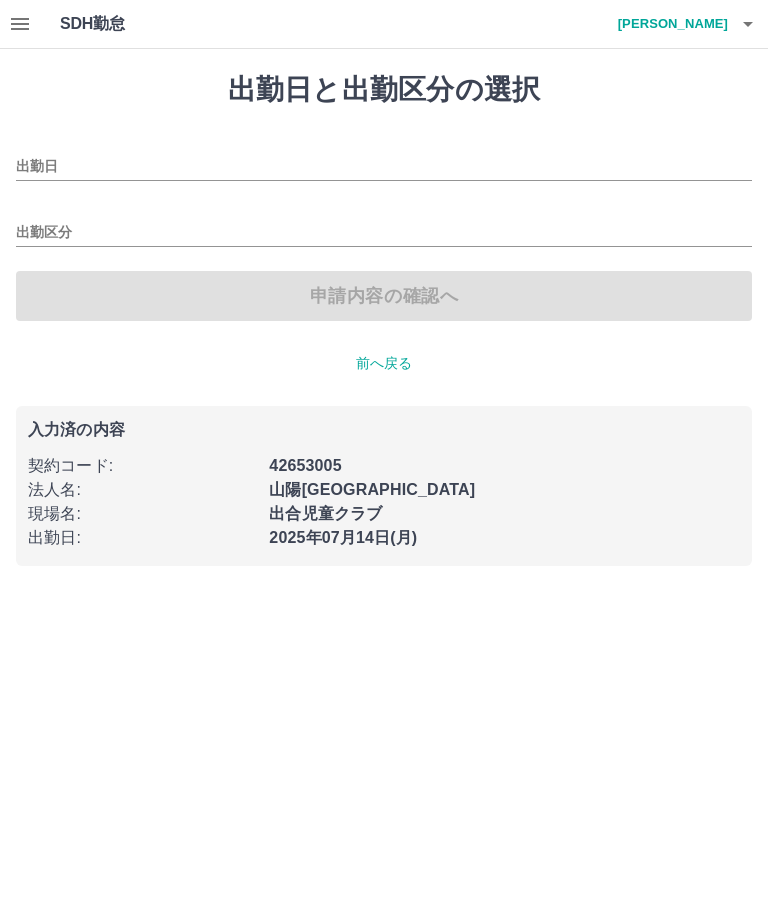 type on "**********" 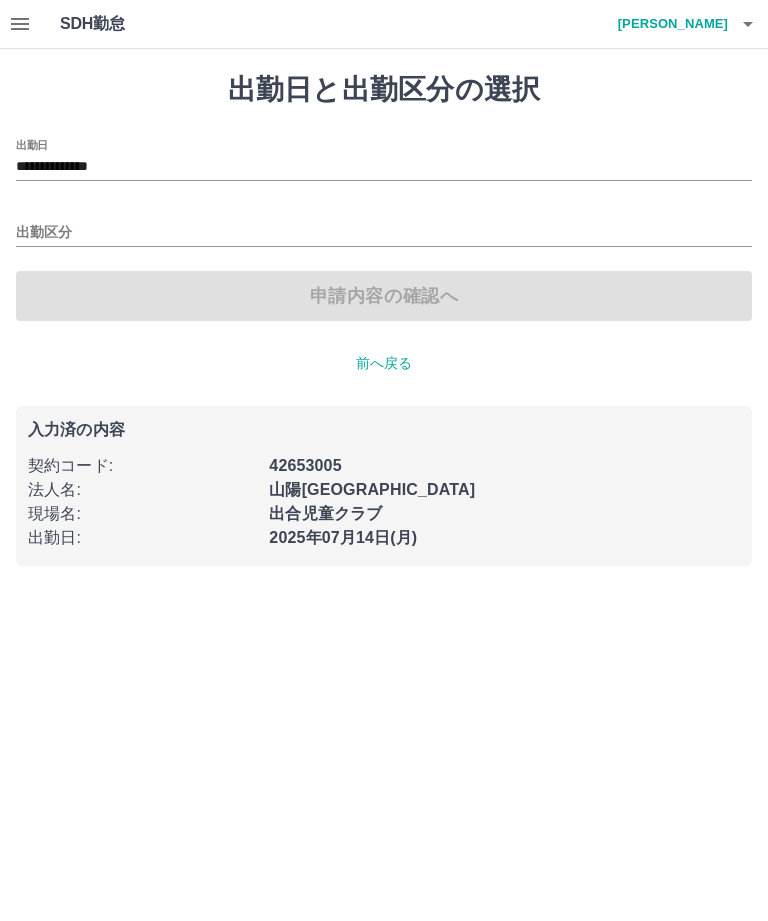 click on "出勤区分" at bounding box center (384, 233) 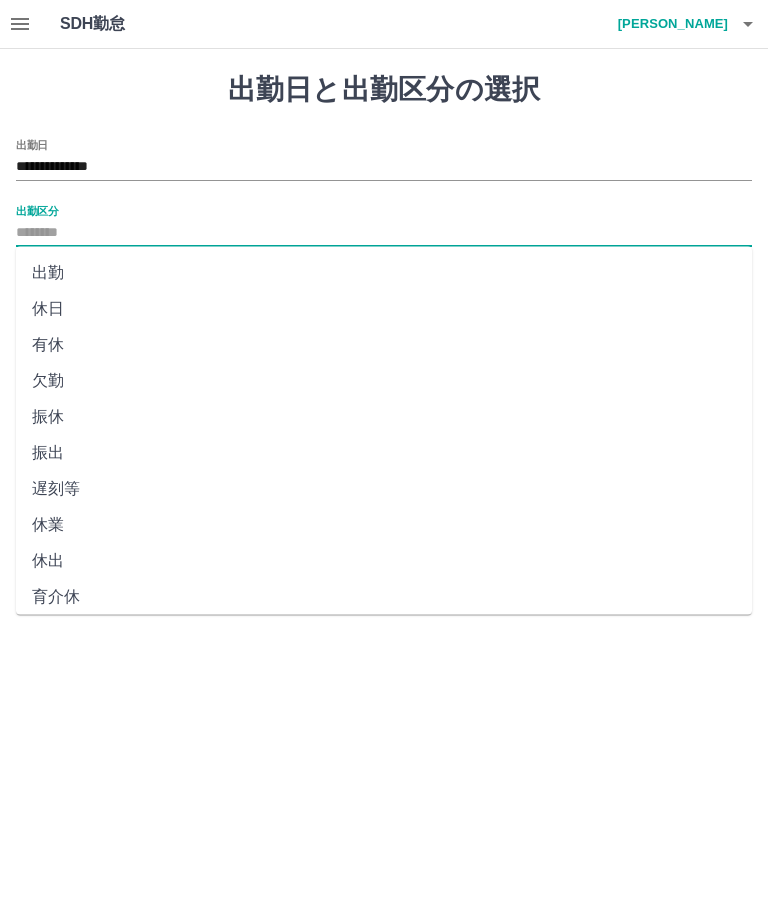 click on "出勤" at bounding box center [384, 273] 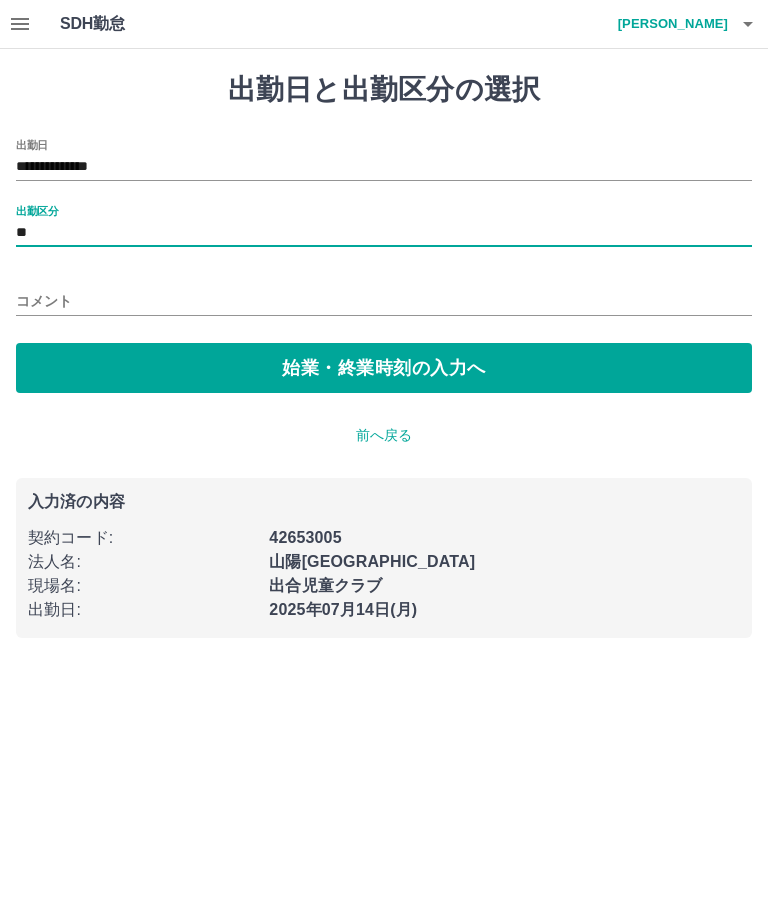 click on "始業・終業時刻の入力へ" at bounding box center [384, 368] 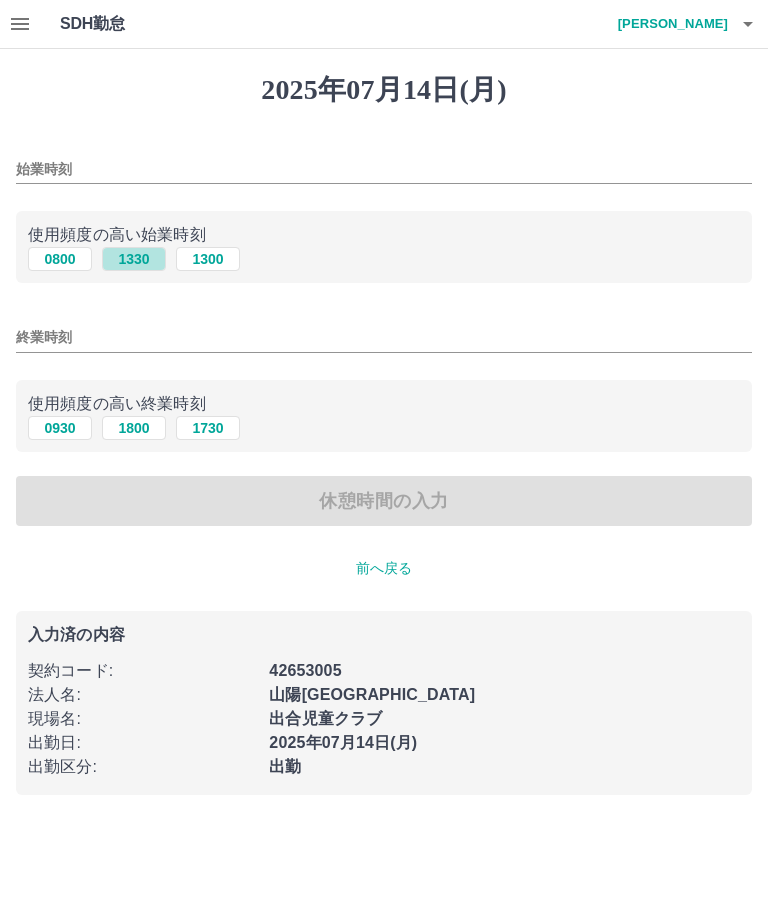 click on "1330" at bounding box center [134, 259] 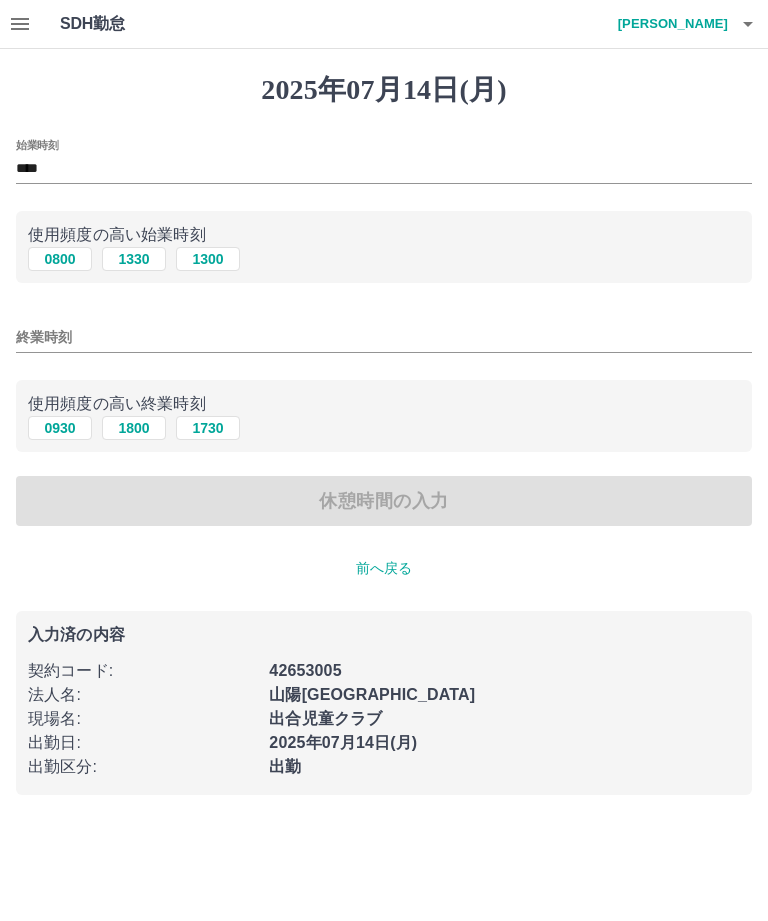 click on "1730" at bounding box center [208, 428] 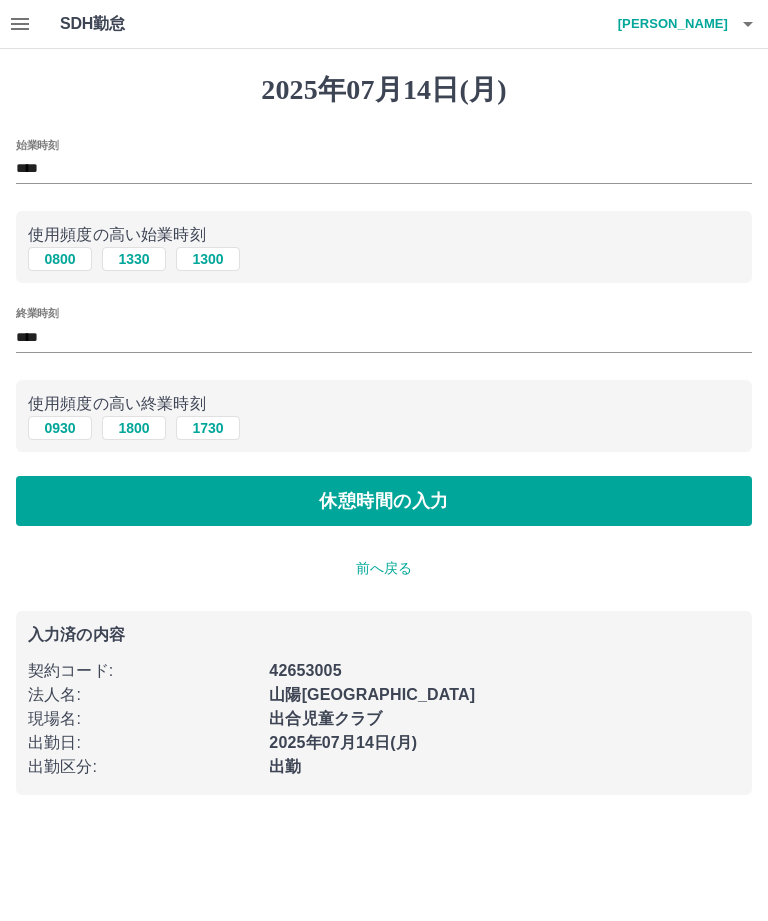 click on "休憩時間の入力" at bounding box center (384, 501) 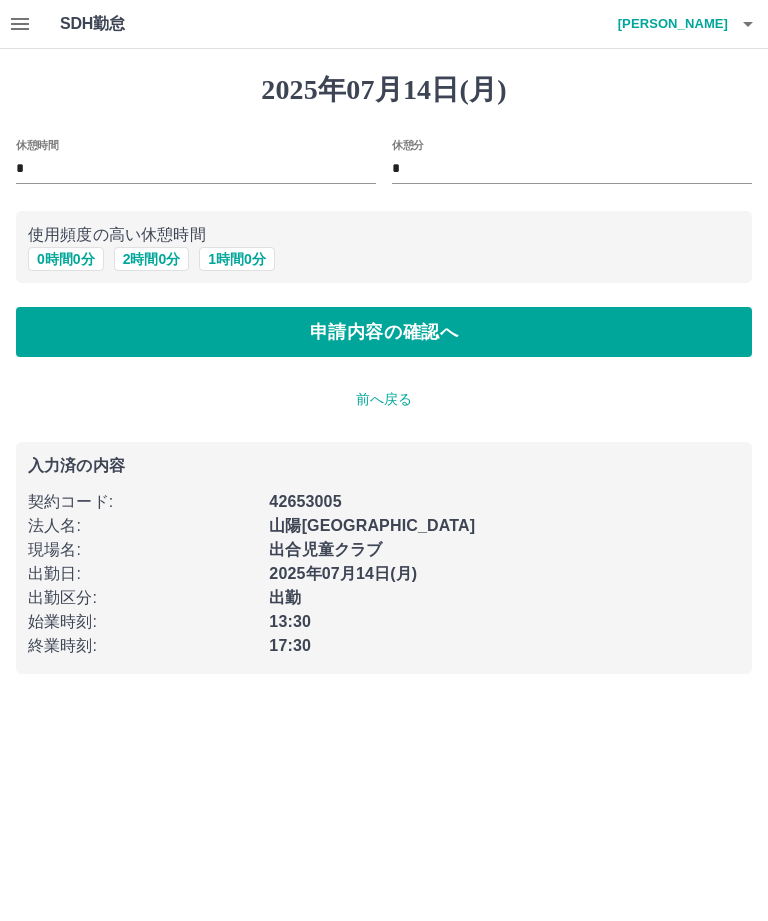 click on "申請内容の確認へ" at bounding box center (384, 332) 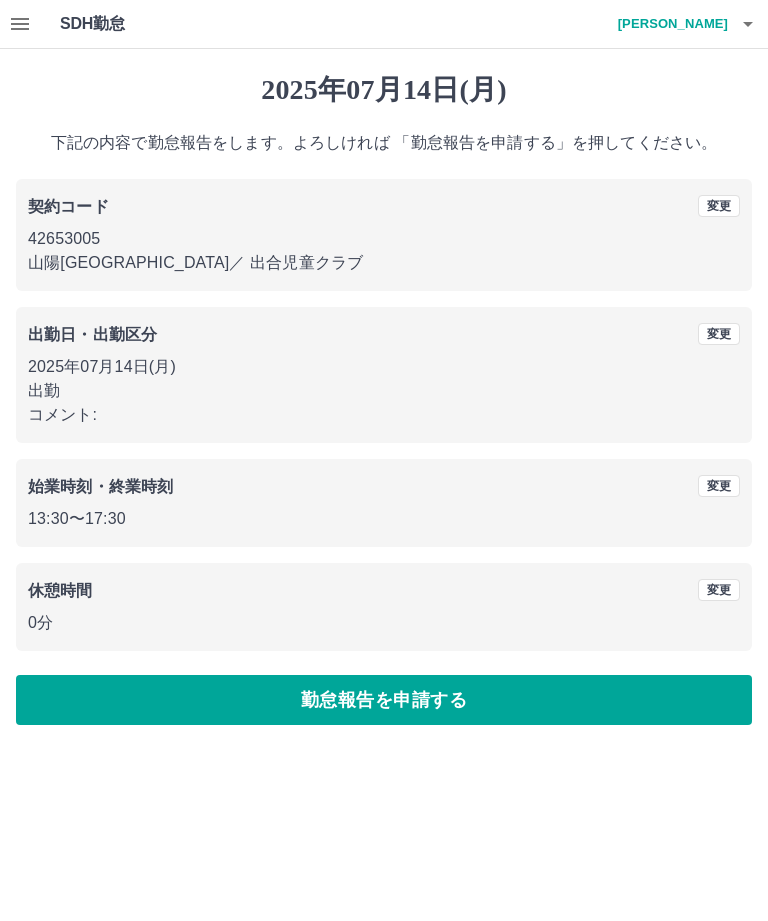 click on "勤怠報告を申請する" at bounding box center (384, 700) 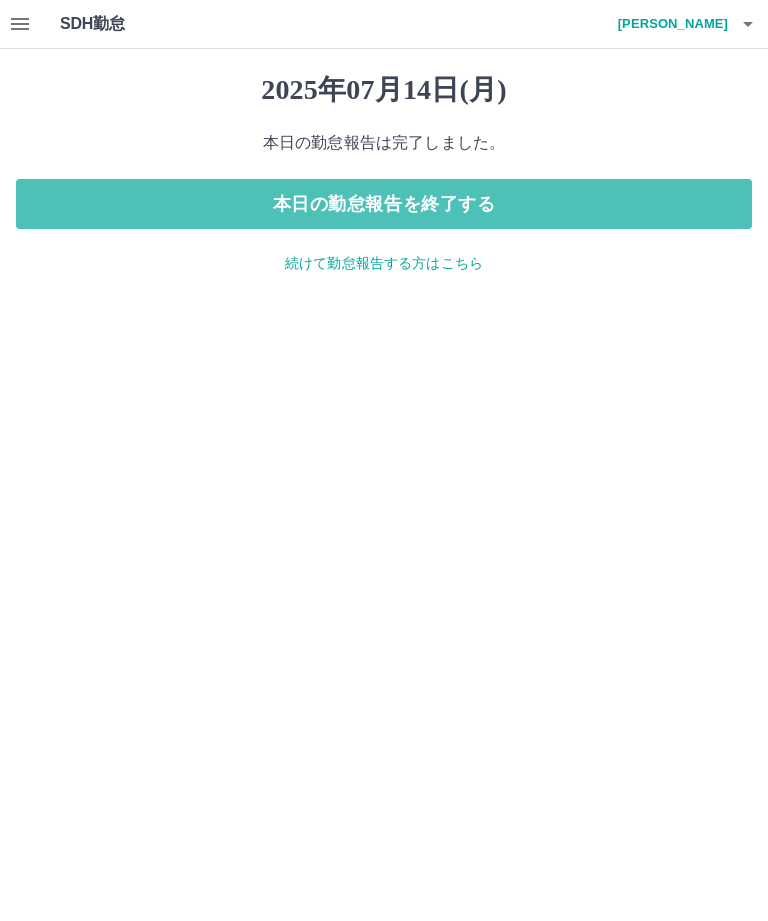 click on "本日の勤怠報告を終了する" at bounding box center (384, 204) 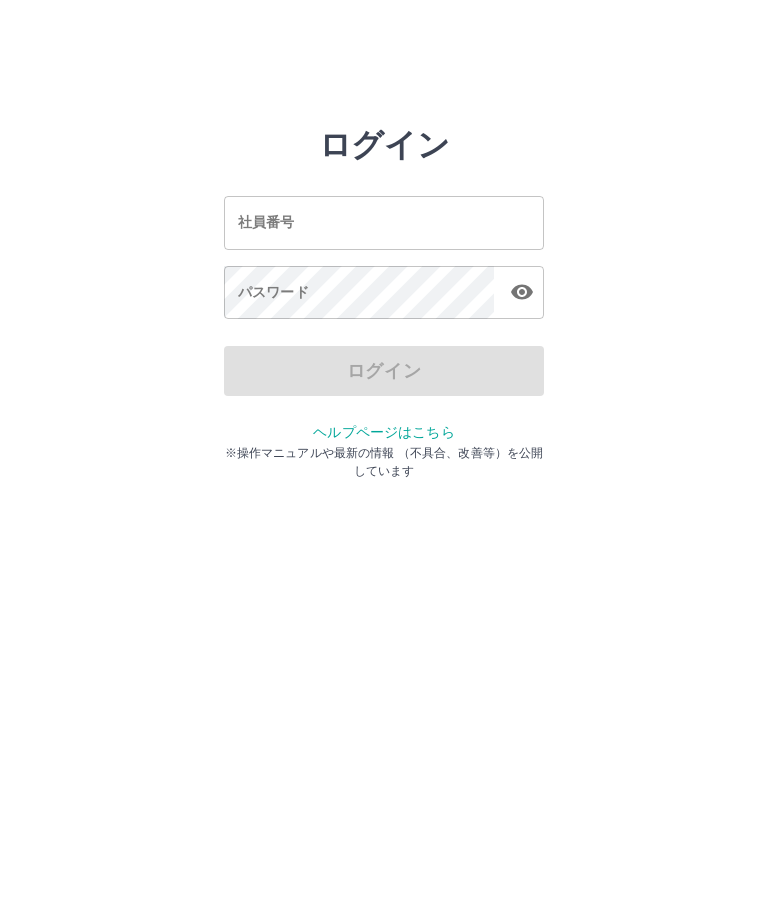scroll, scrollTop: 0, scrollLeft: 0, axis: both 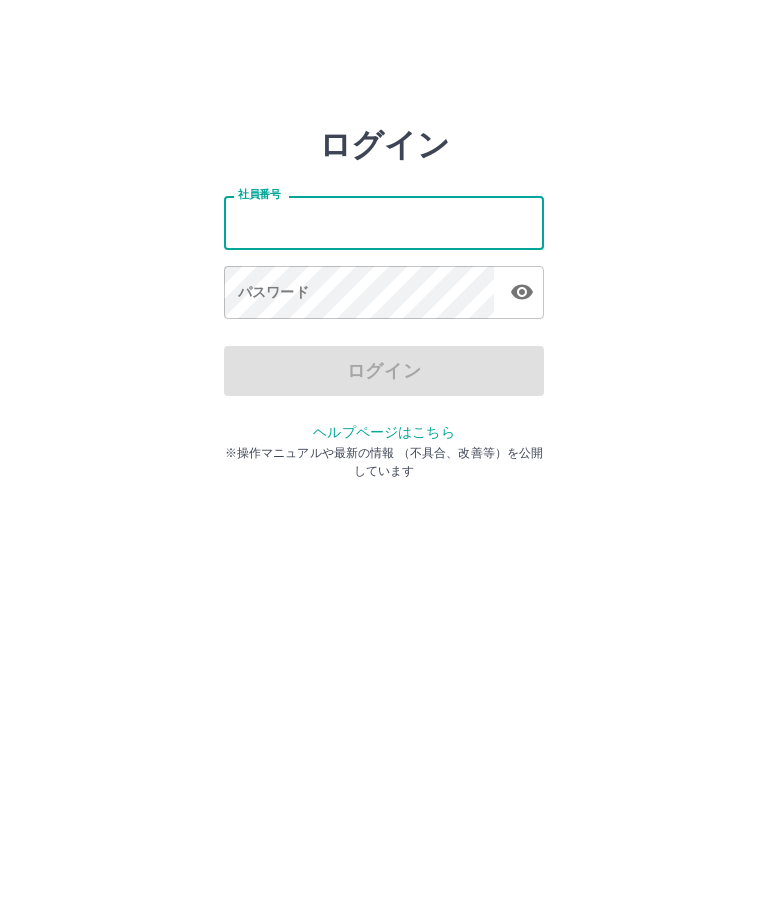type on "*******" 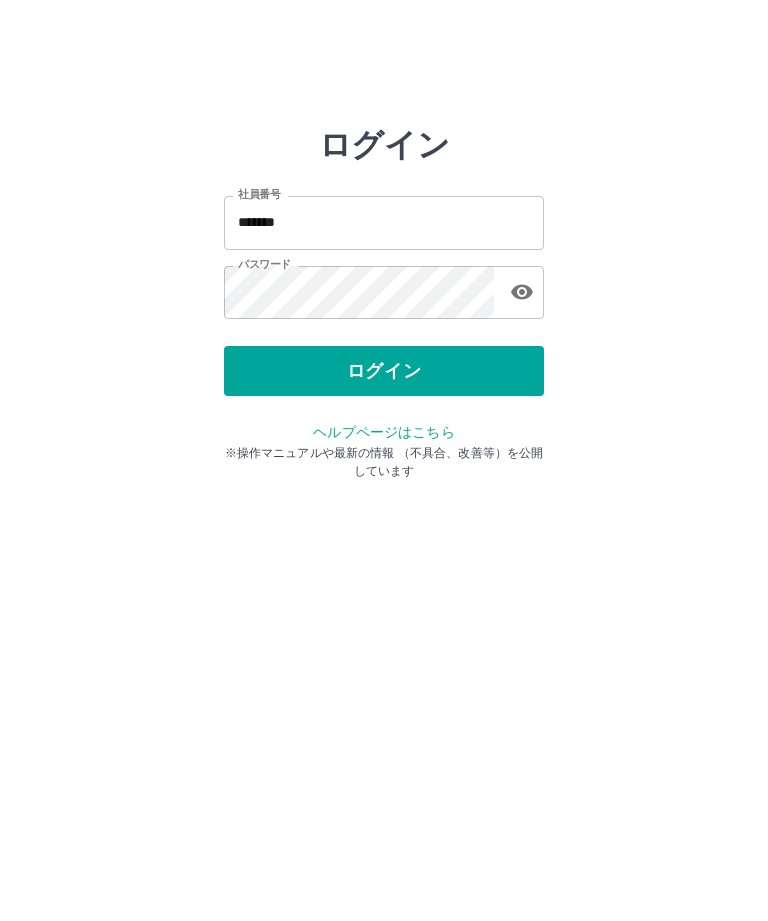click on "ログイン" at bounding box center (384, 371) 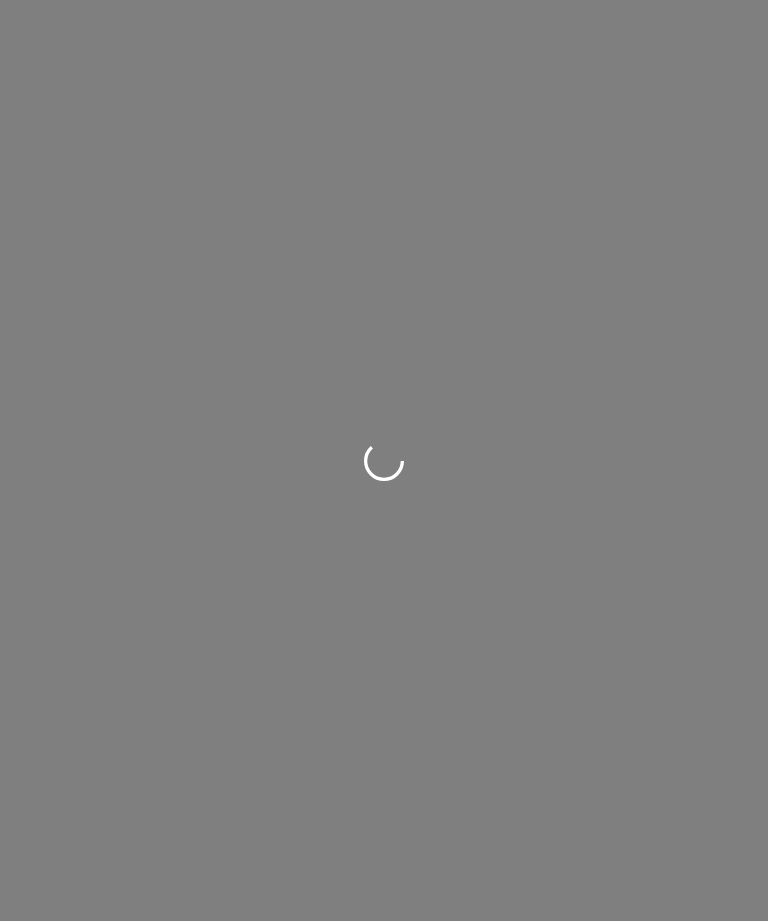 scroll, scrollTop: 0, scrollLeft: 0, axis: both 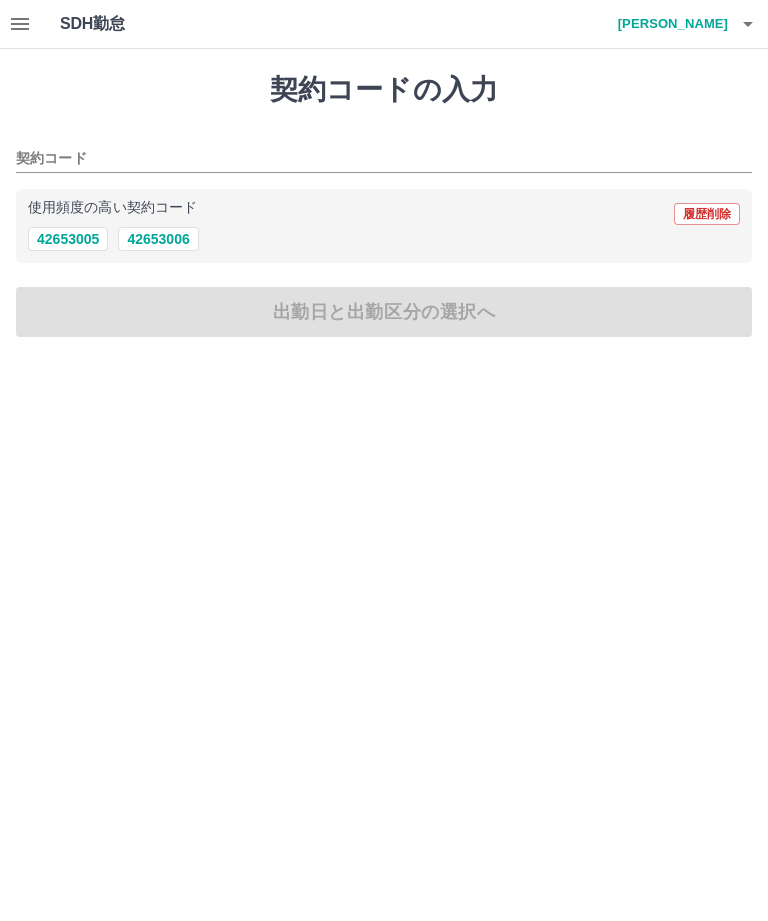 click on "42653005" at bounding box center [68, 239] 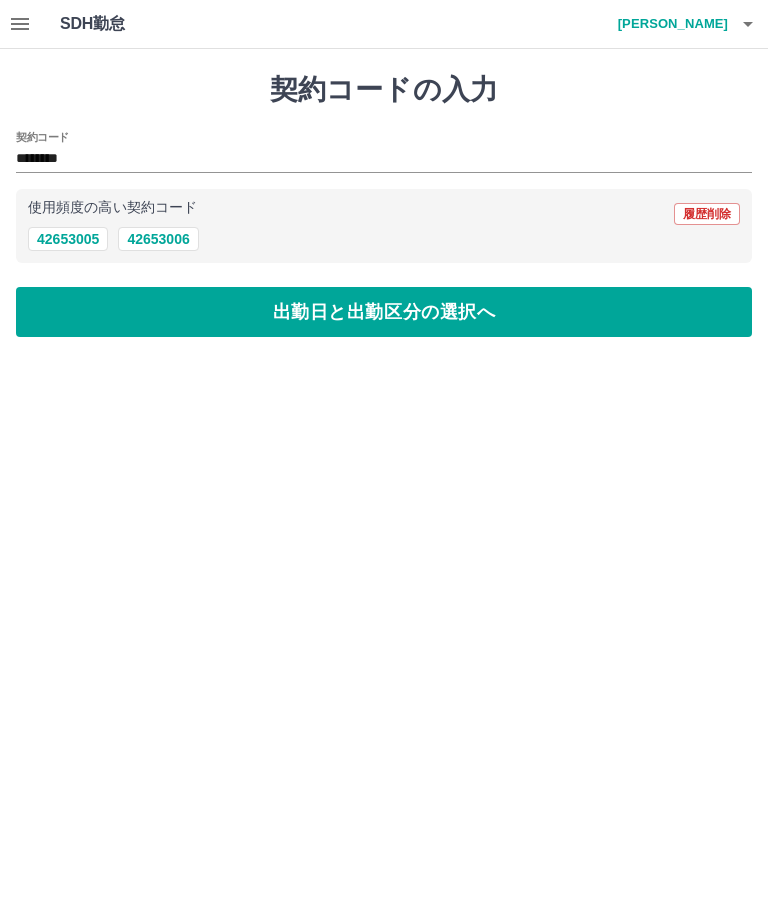 type on "********" 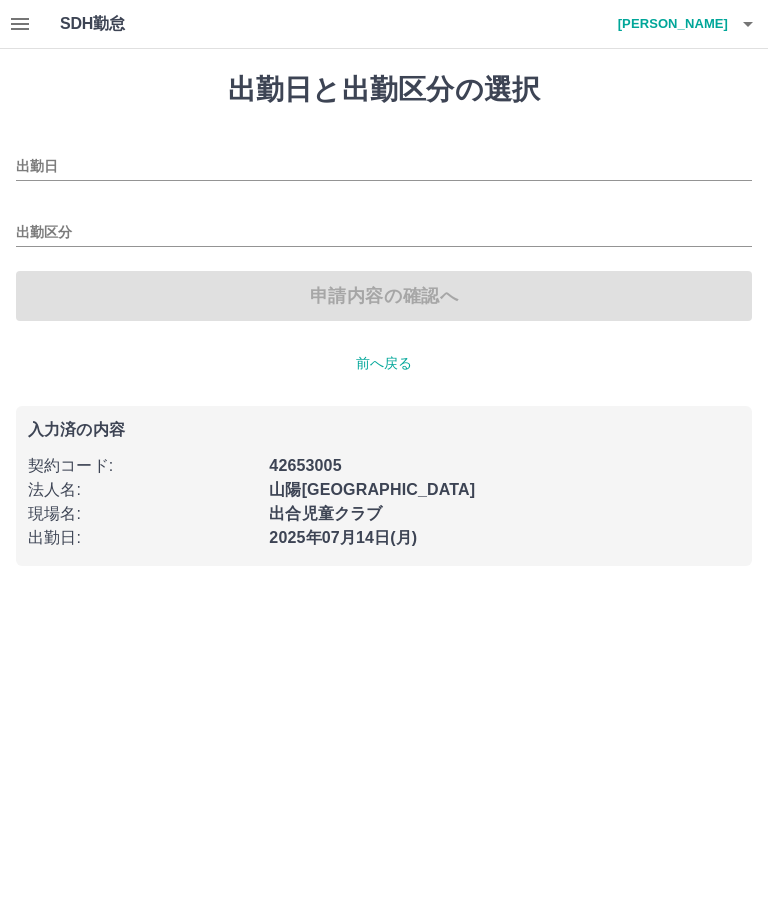 type on "**********" 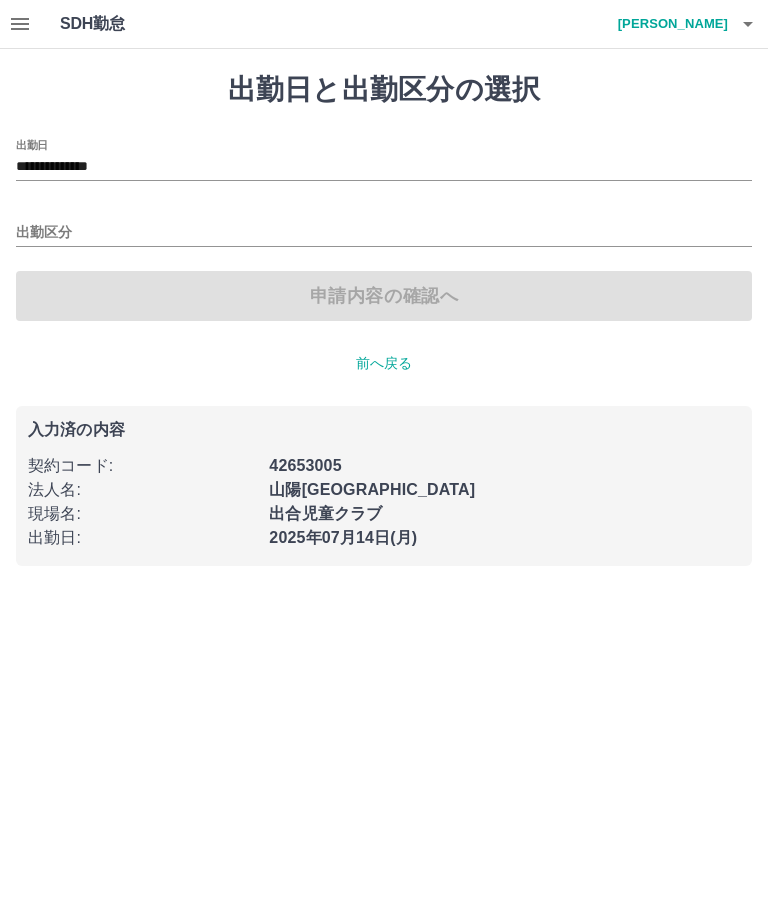 click on "出勤区分" at bounding box center (384, 233) 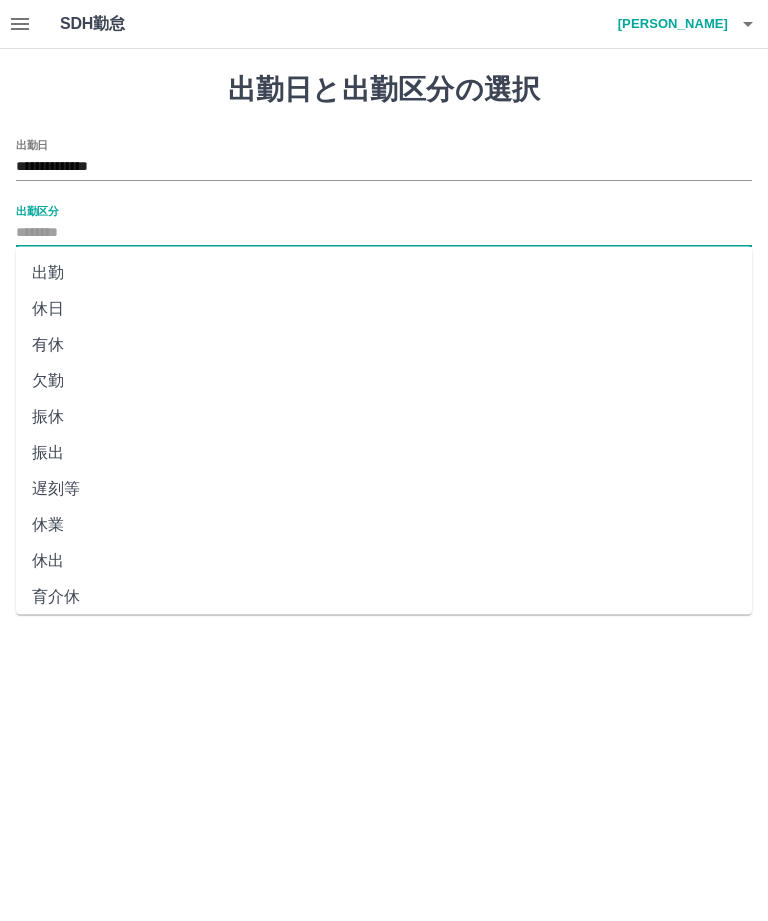 click on "出勤" at bounding box center (384, 273) 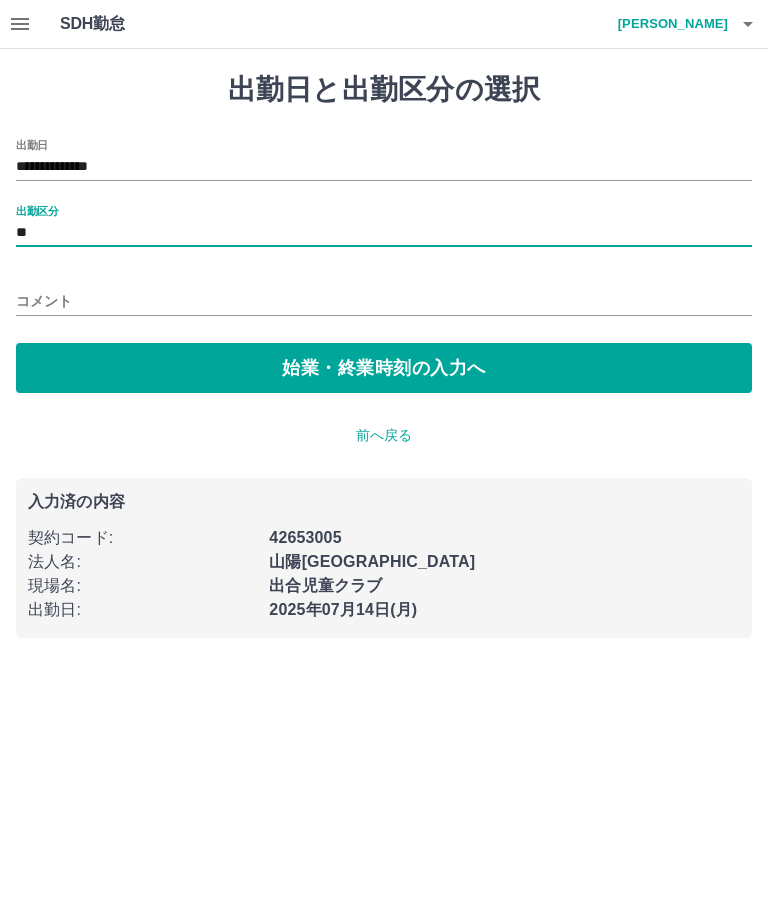 type on "**" 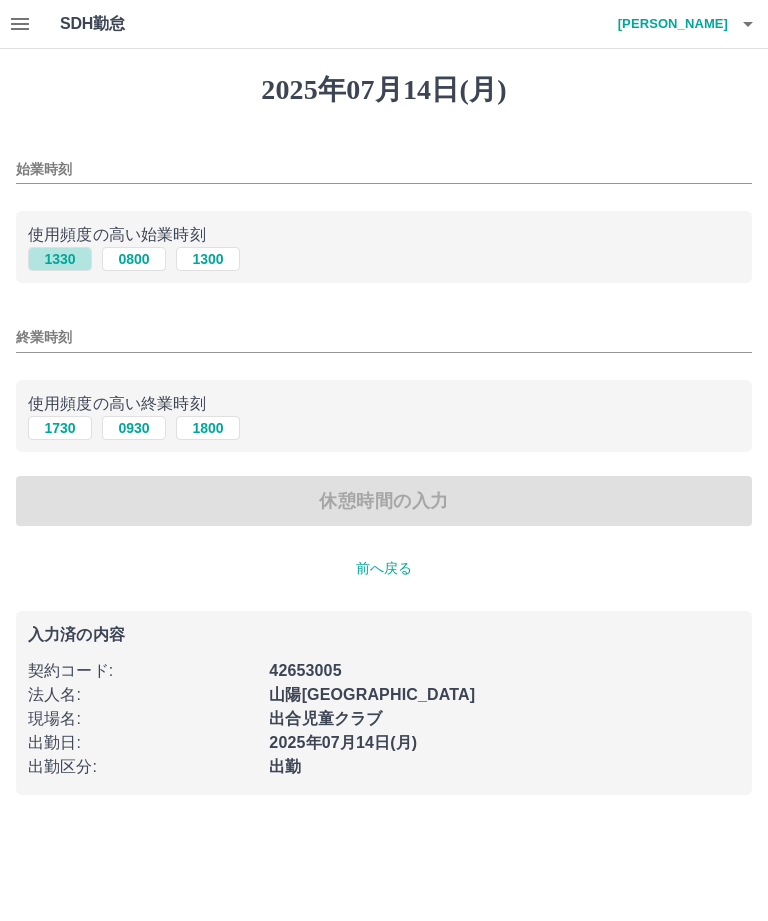 click on "1330" at bounding box center (60, 259) 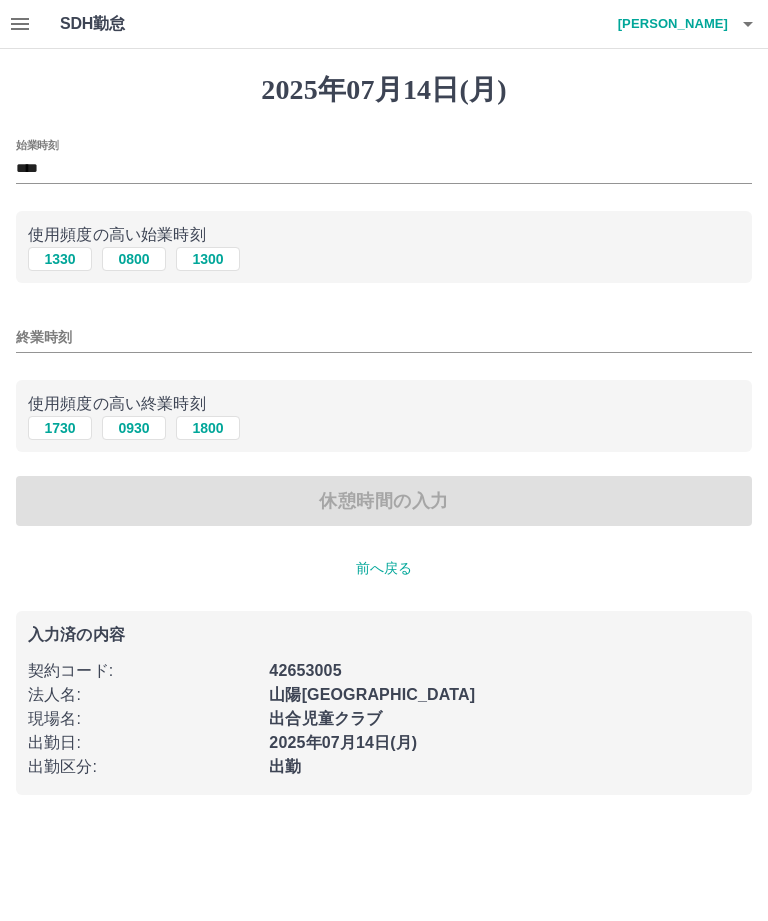click on "1730" at bounding box center (60, 428) 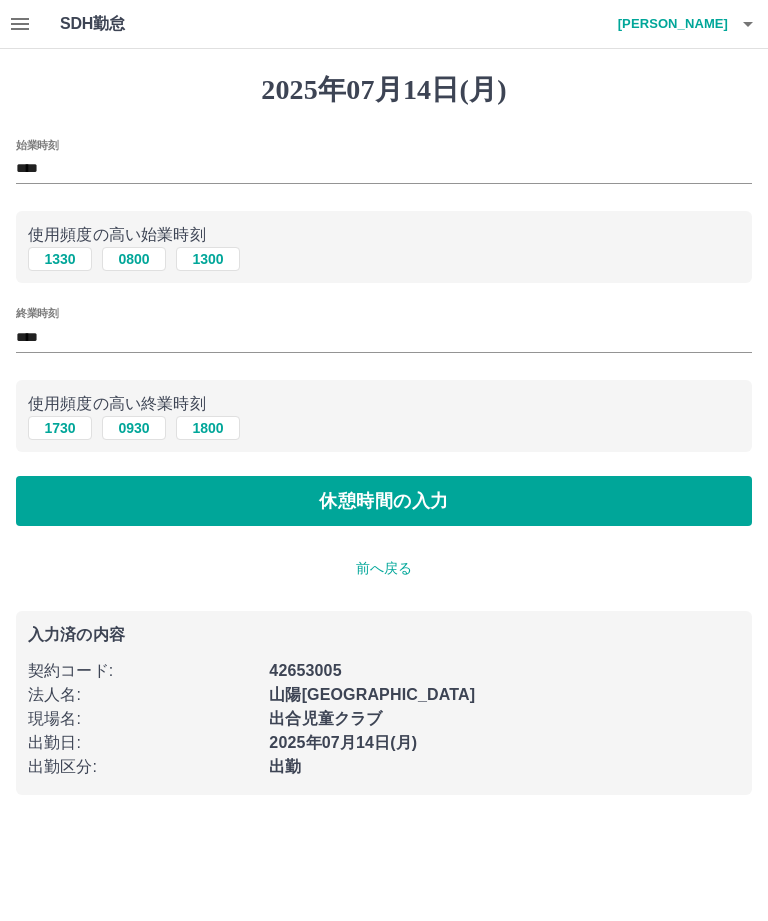 click on "休憩時間の入力" at bounding box center (384, 501) 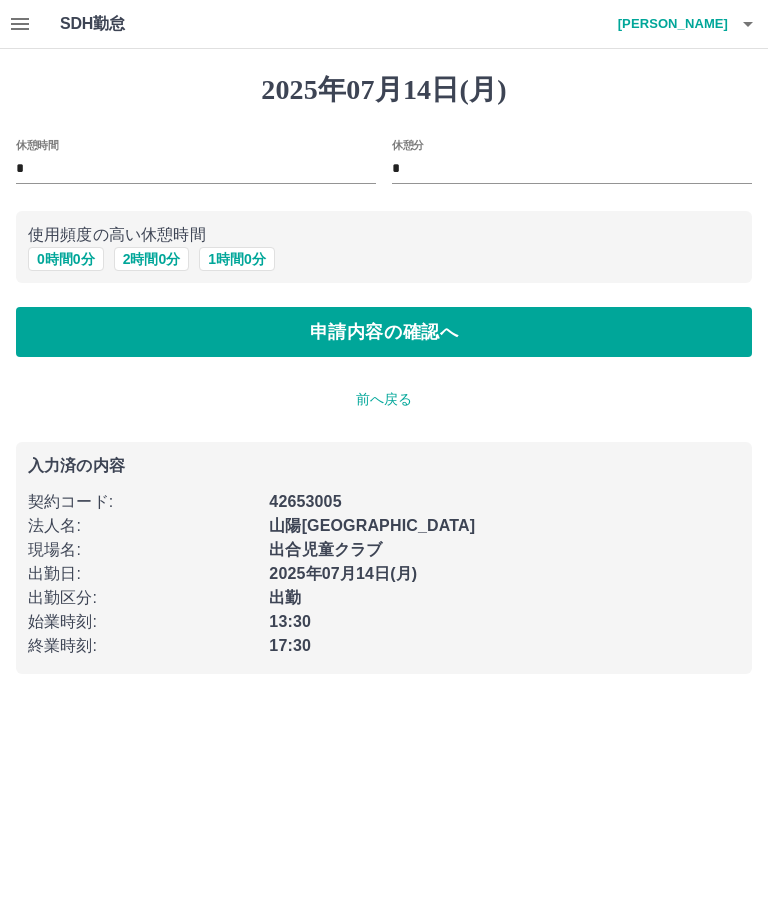 click on "申請内容の確認へ" at bounding box center (384, 332) 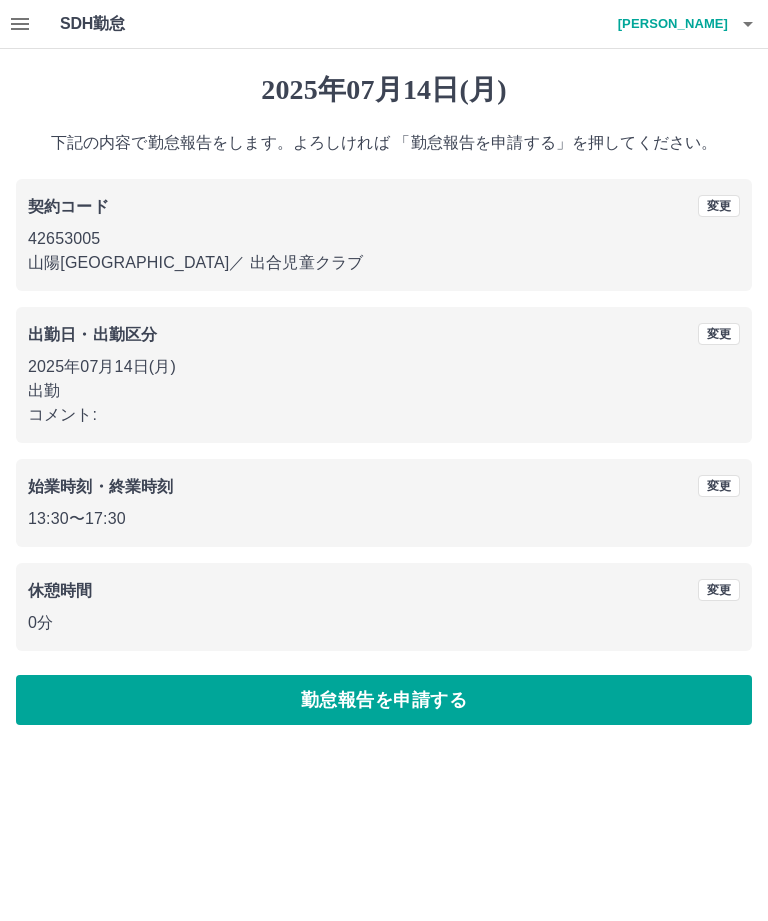 click on "勤怠報告を申請する" at bounding box center [384, 700] 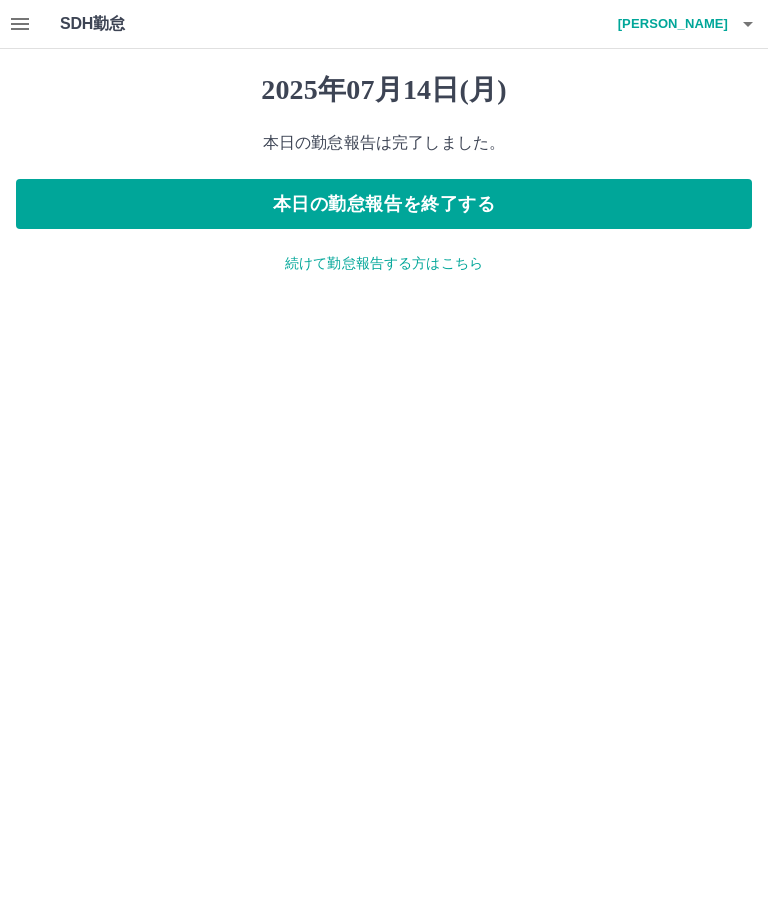 click on "本日の勤怠報告を終了する" at bounding box center (384, 204) 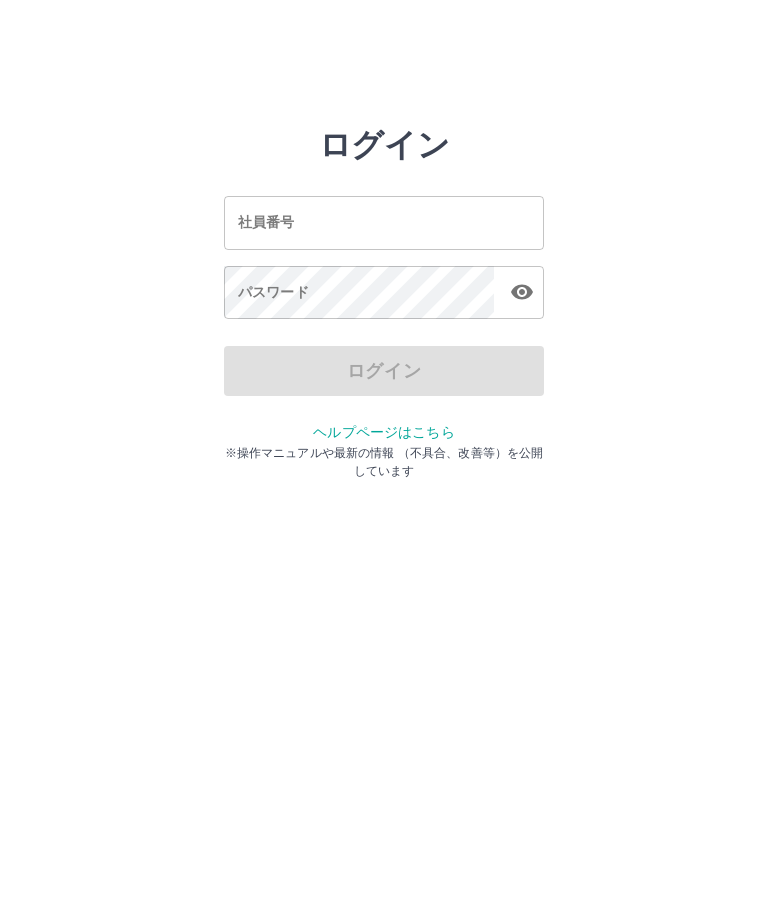 scroll, scrollTop: 0, scrollLeft: 0, axis: both 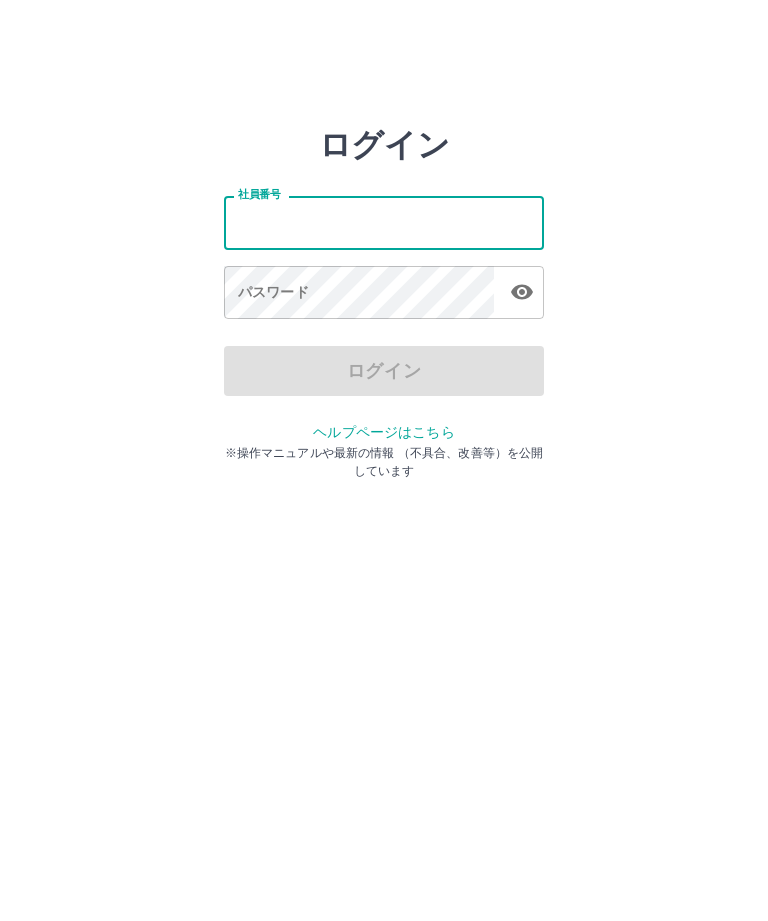 type on "*******" 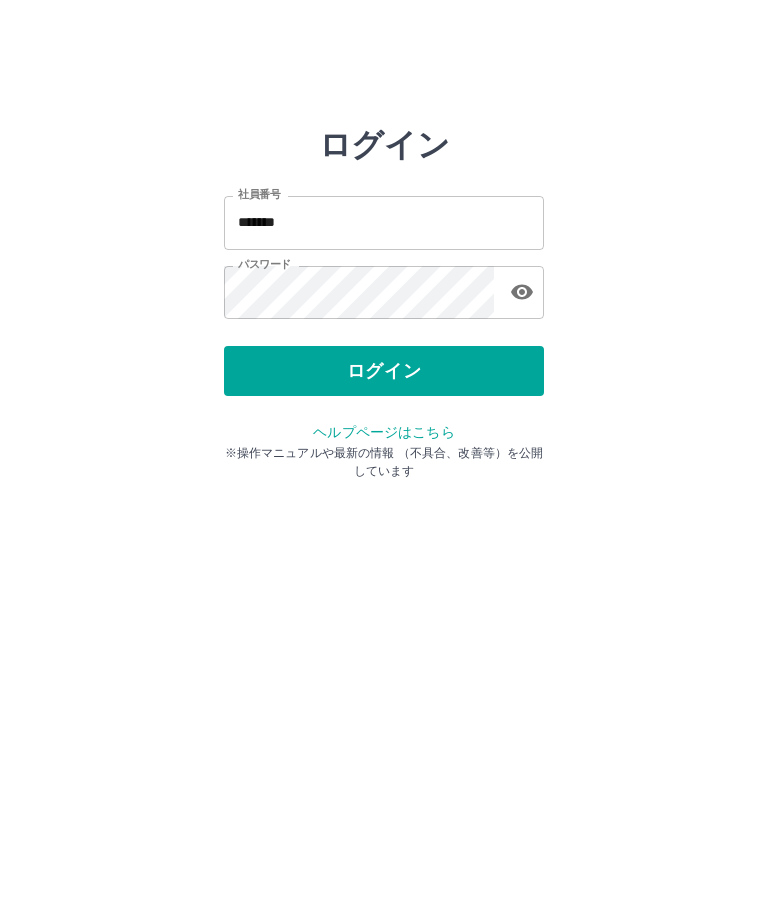 click on "ログイン" at bounding box center [384, 371] 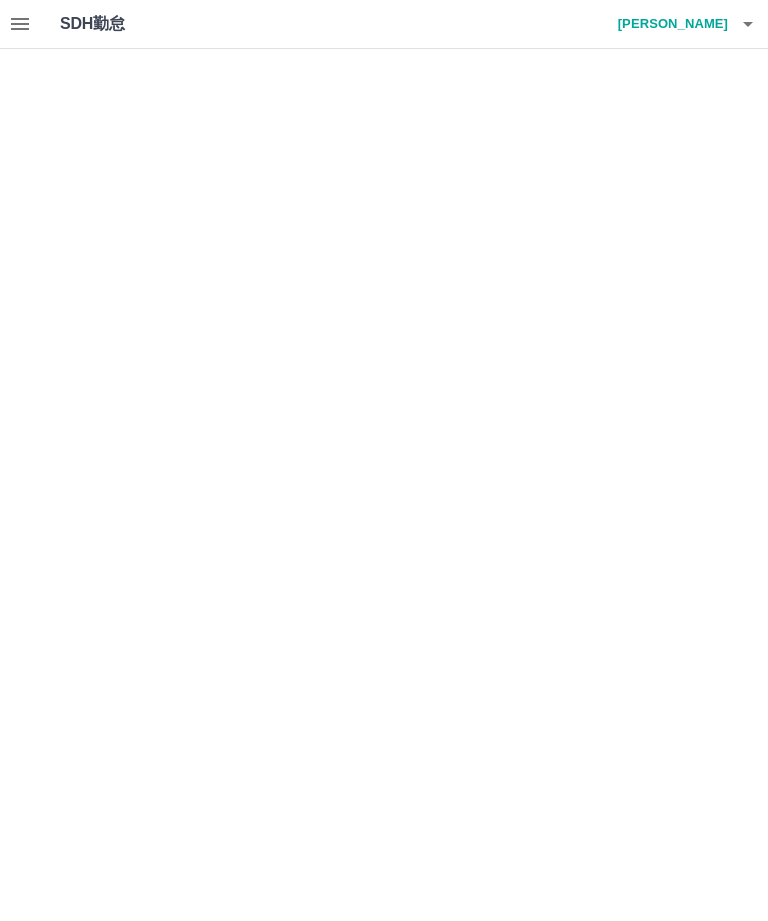 scroll, scrollTop: 0, scrollLeft: 0, axis: both 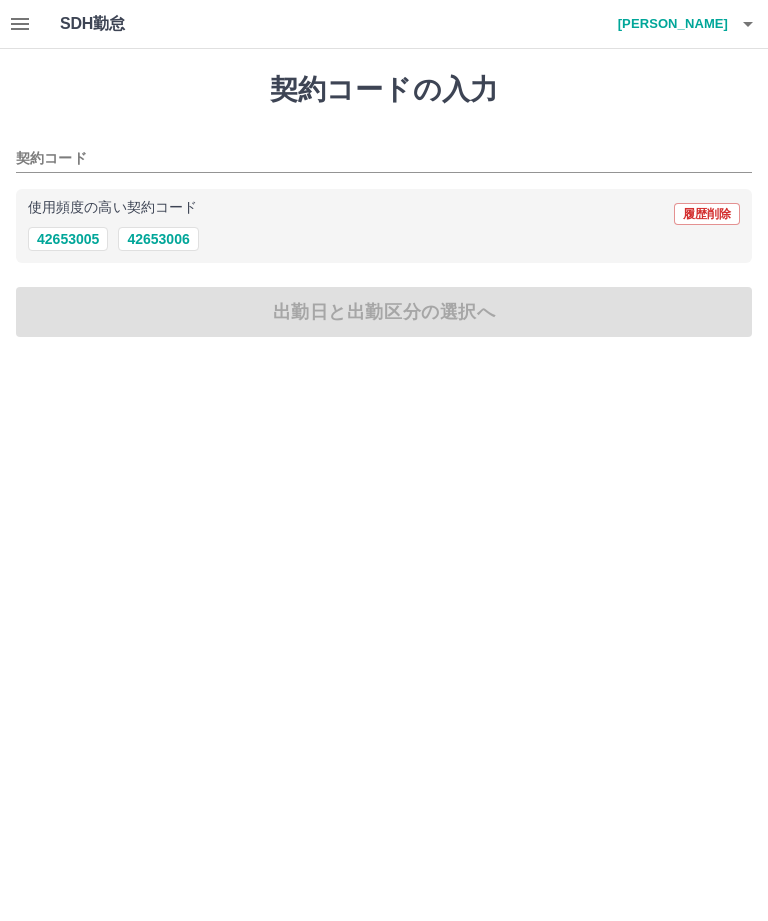click on "42653005" at bounding box center (68, 239) 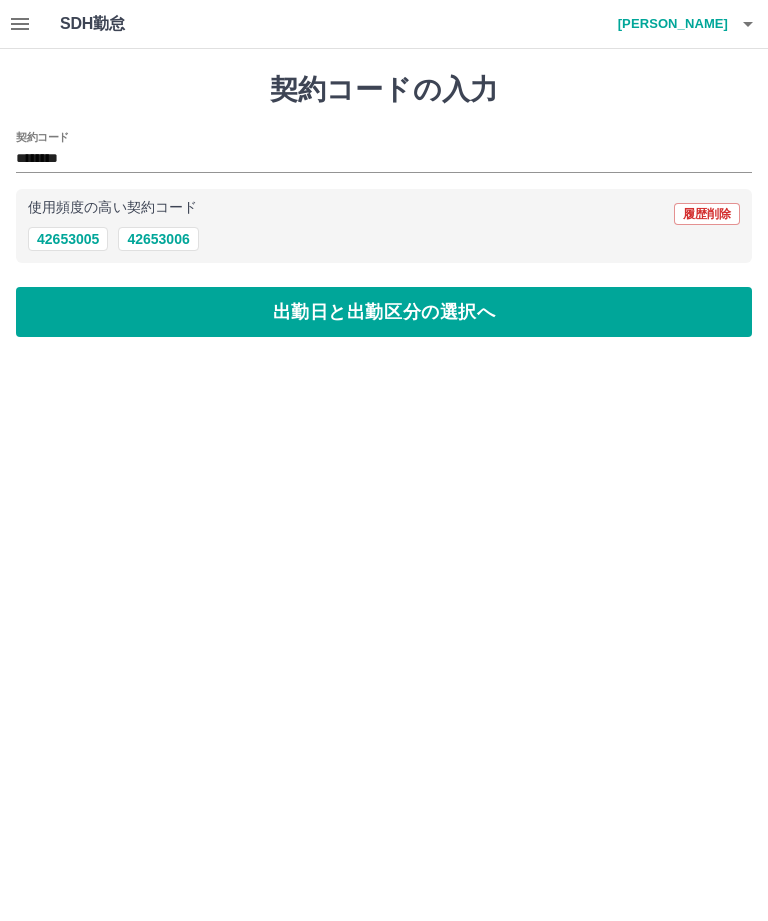 click on "出勤日と出勤区分の選択へ" at bounding box center (384, 312) 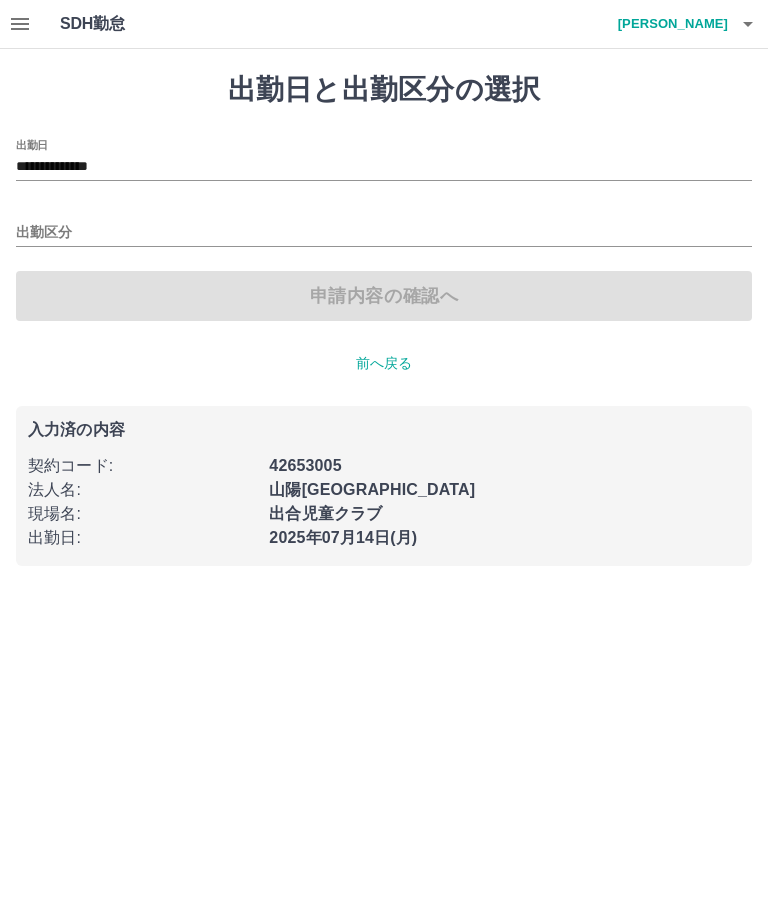 click on "出勤区分" at bounding box center [384, 233] 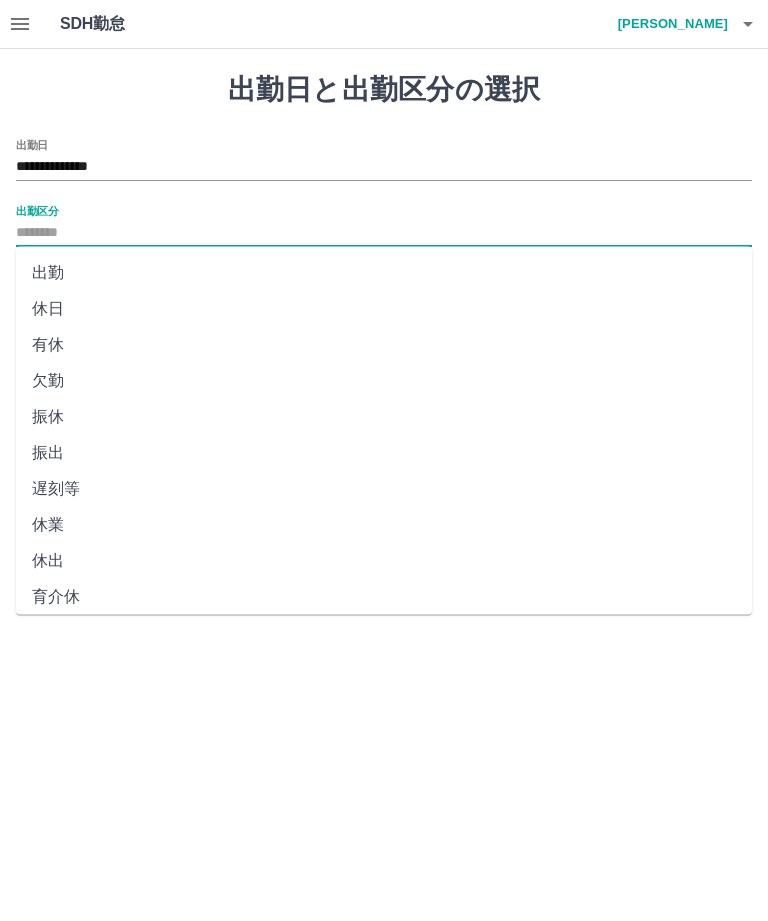 click on "出勤" at bounding box center (384, 273) 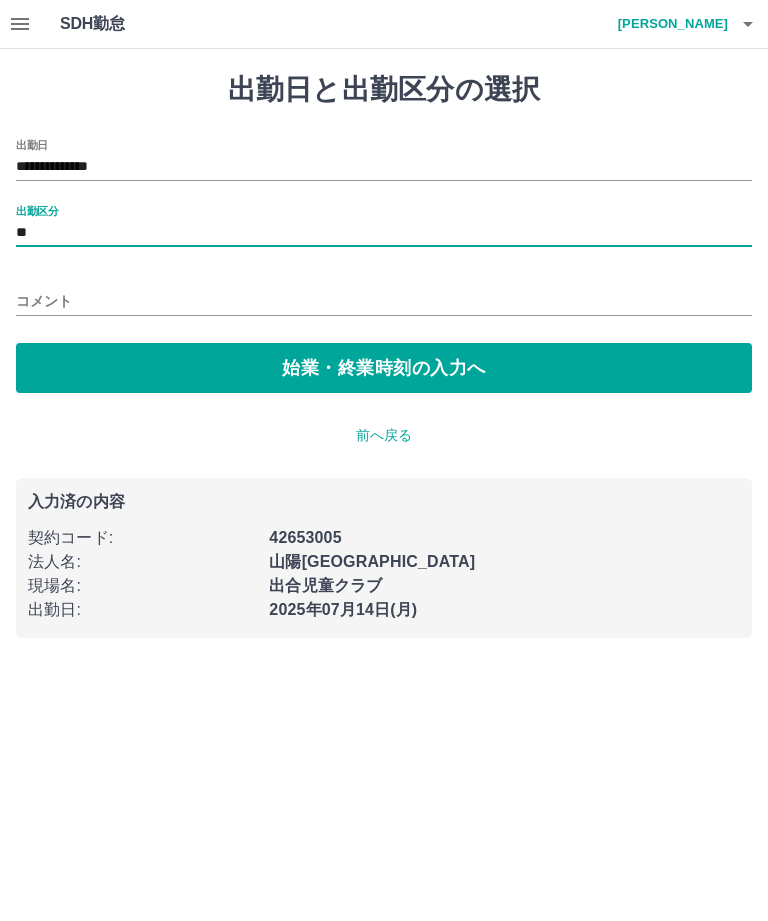 click on "始業・終業時刻の入力へ" at bounding box center [384, 368] 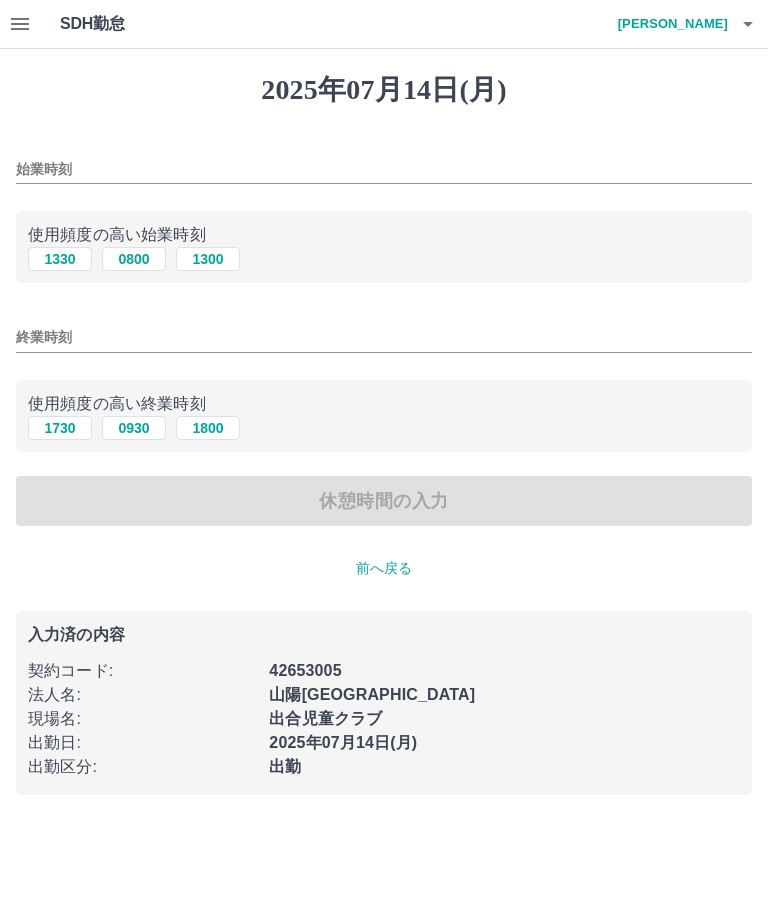 click on "1330" at bounding box center [60, 259] 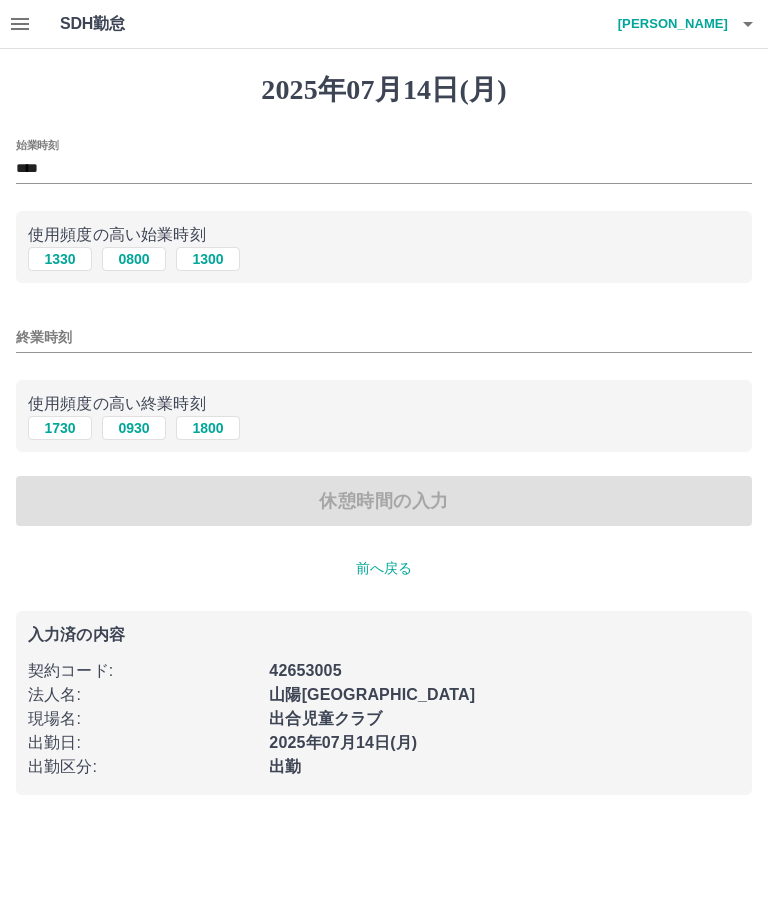 click on "1800" at bounding box center (208, 428) 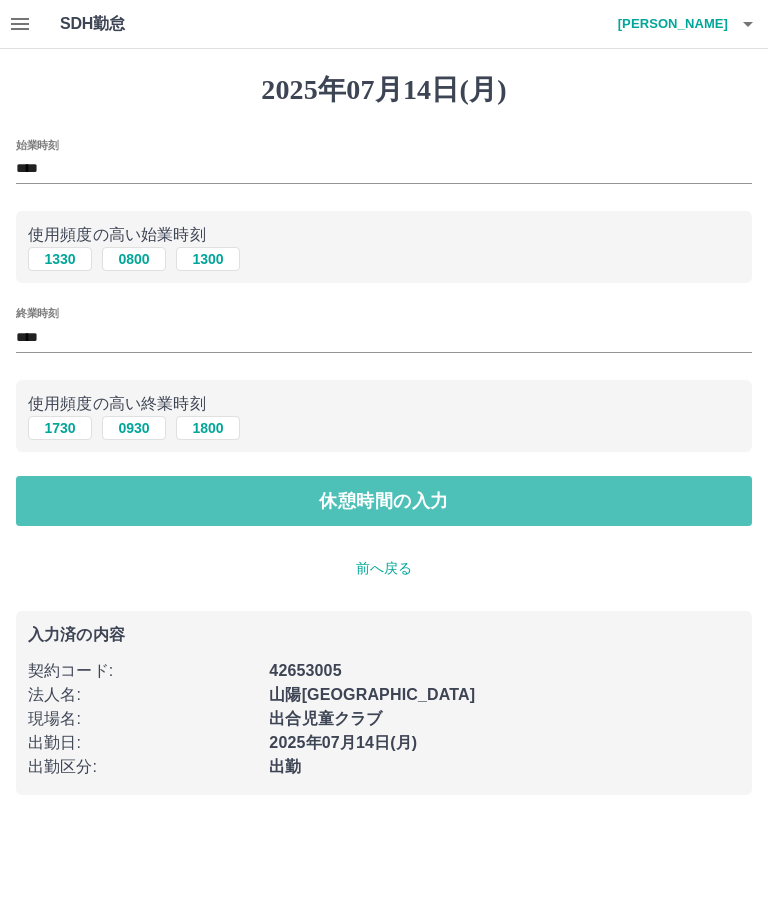 click on "休憩時間の入力" at bounding box center (384, 501) 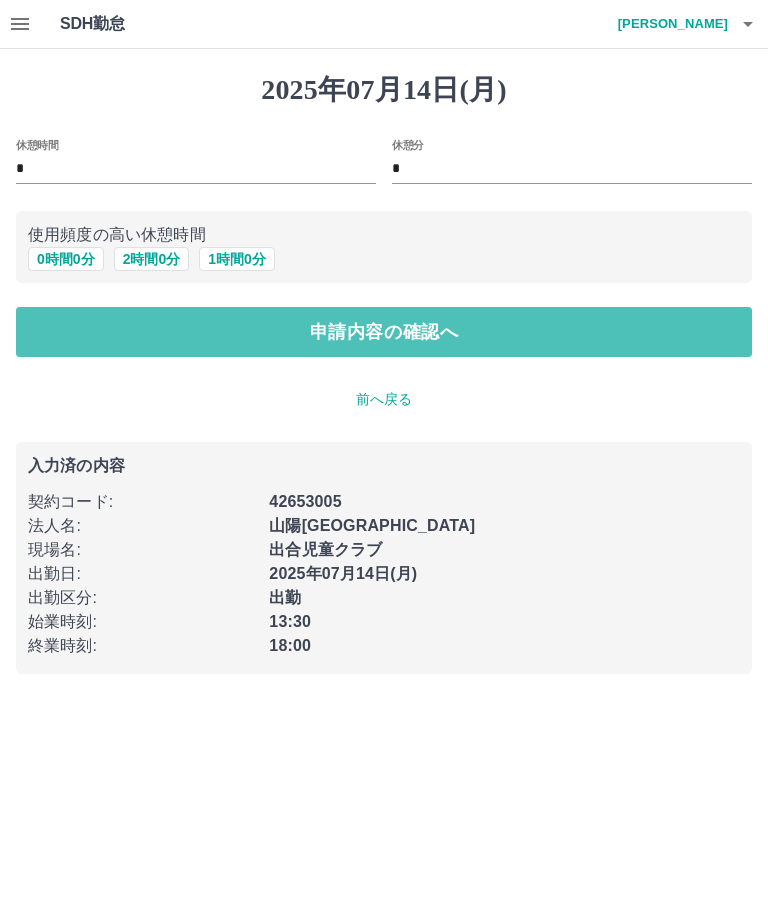 click on "申請内容の確認へ" at bounding box center (384, 332) 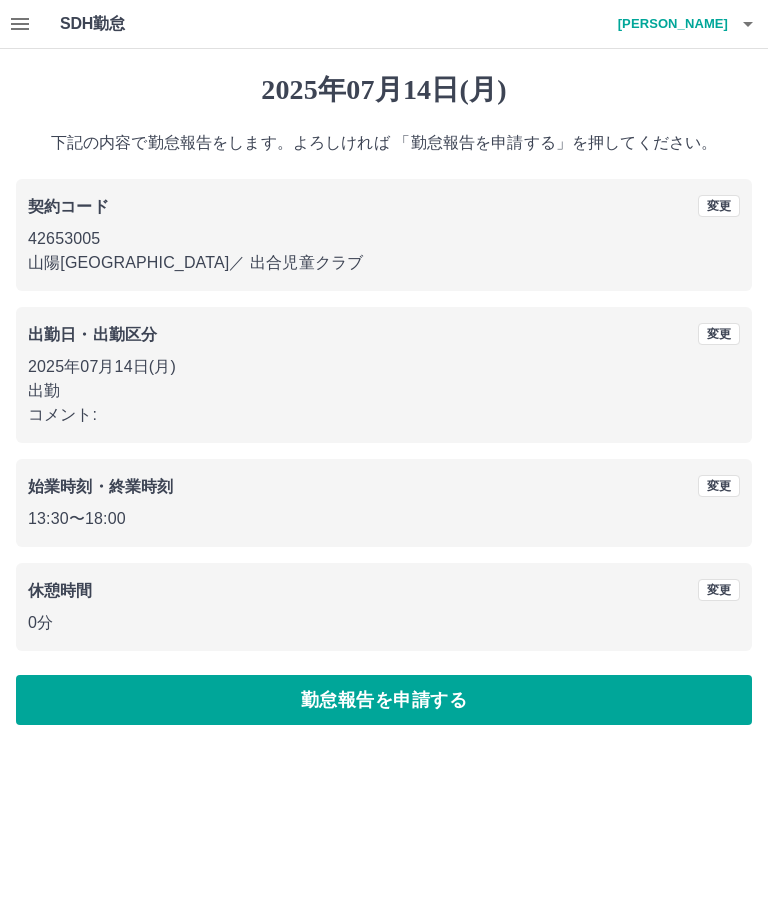 click on "勤怠報告を申請する" at bounding box center (384, 700) 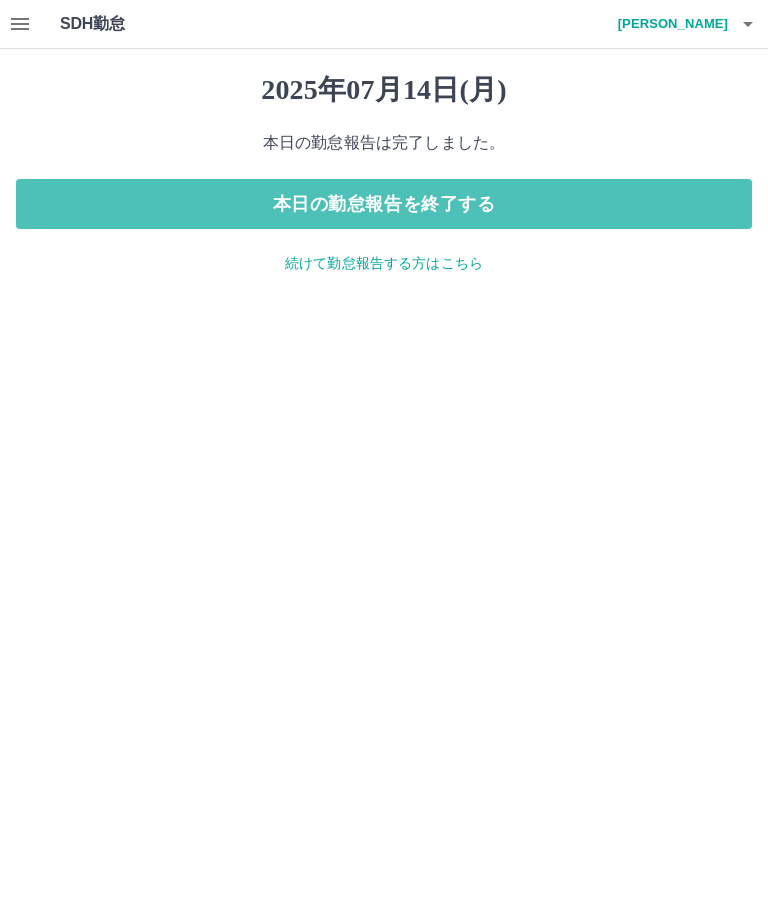 click on "本日の勤怠報告を終了する" at bounding box center [384, 204] 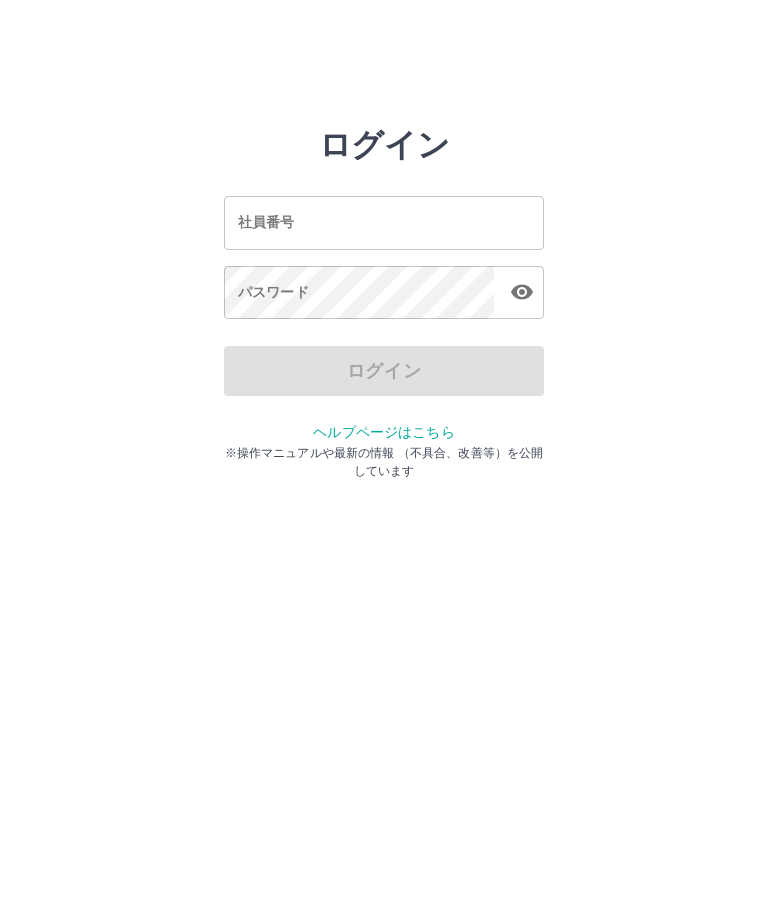 scroll, scrollTop: 0, scrollLeft: 0, axis: both 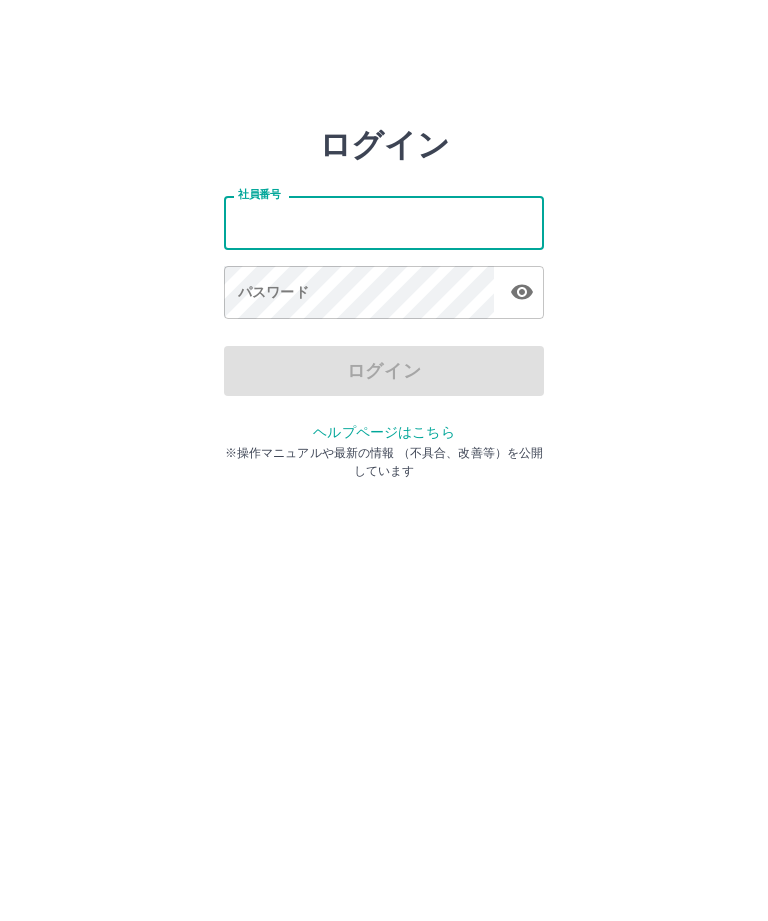 type on "*******" 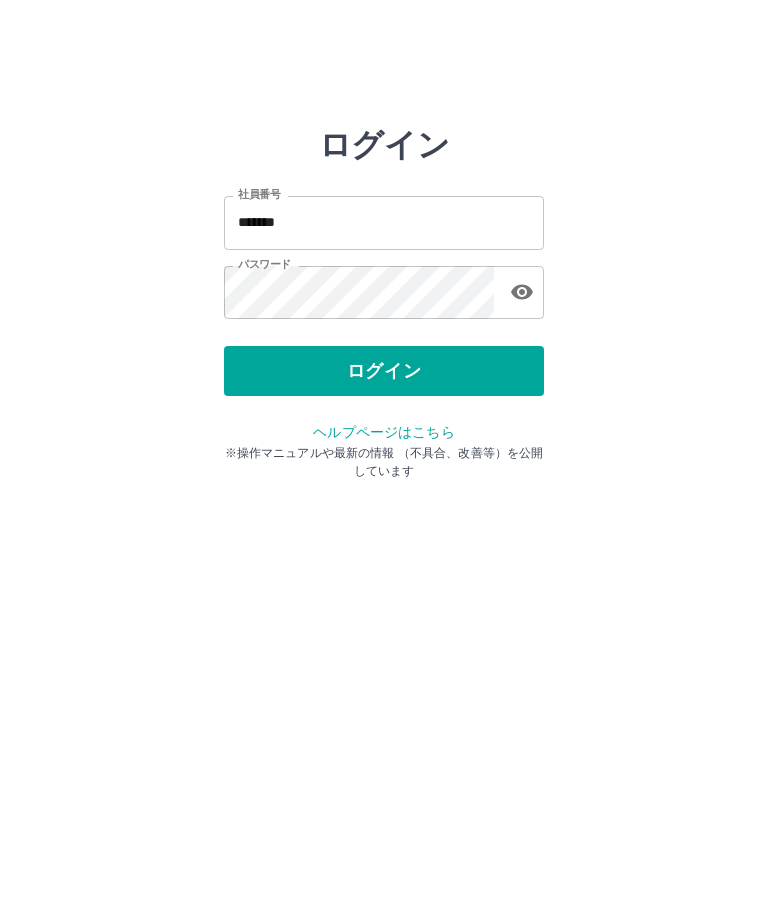 click on "ログイン" at bounding box center [384, 371] 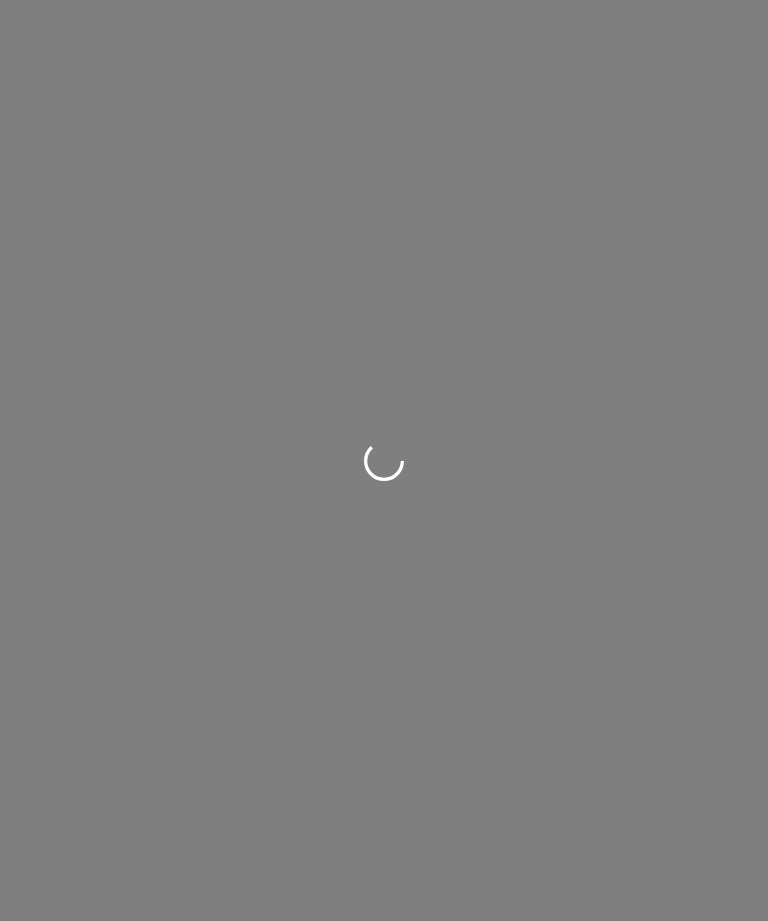 scroll, scrollTop: 0, scrollLeft: 0, axis: both 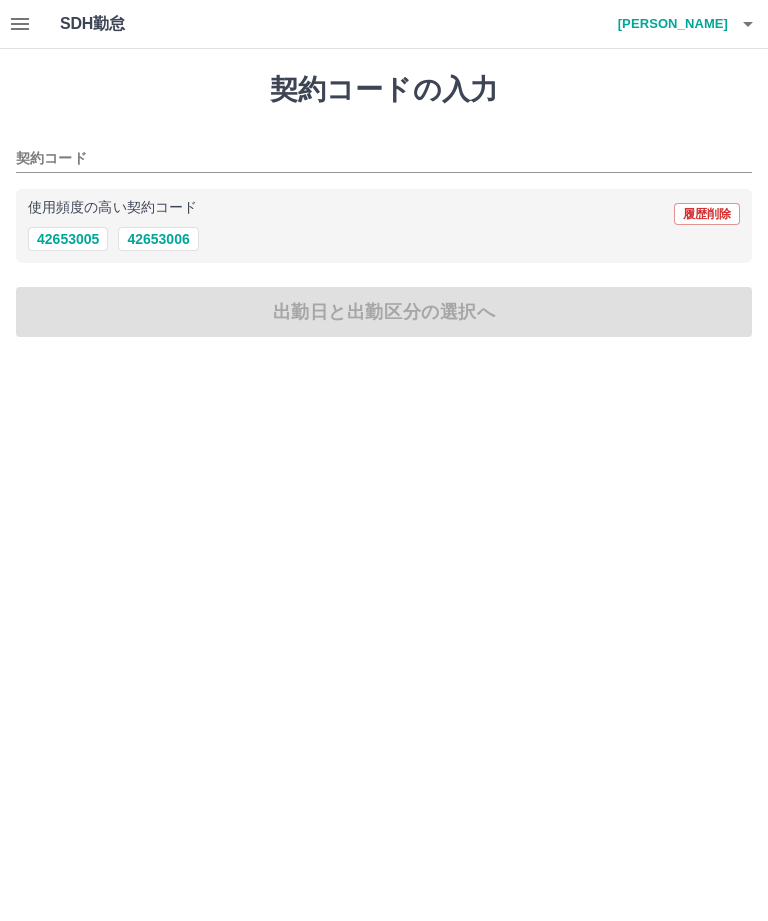 click on "使用頻度の高い契約コード 履歴削除" at bounding box center (384, 214) 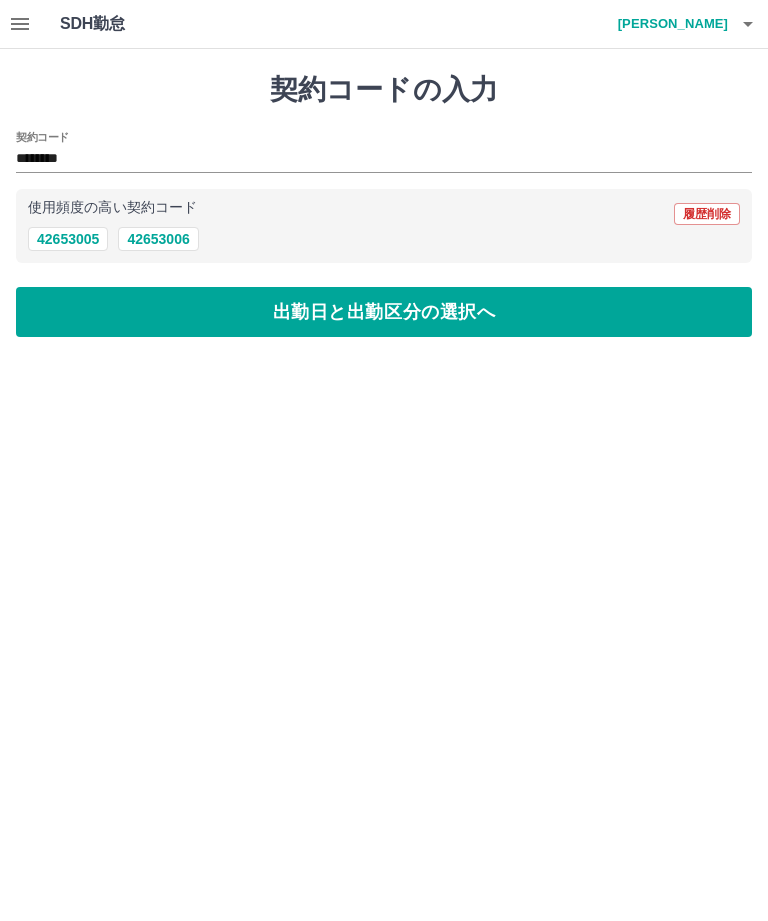 click on "出勤日と出勤区分の選択へ" at bounding box center (384, 312) 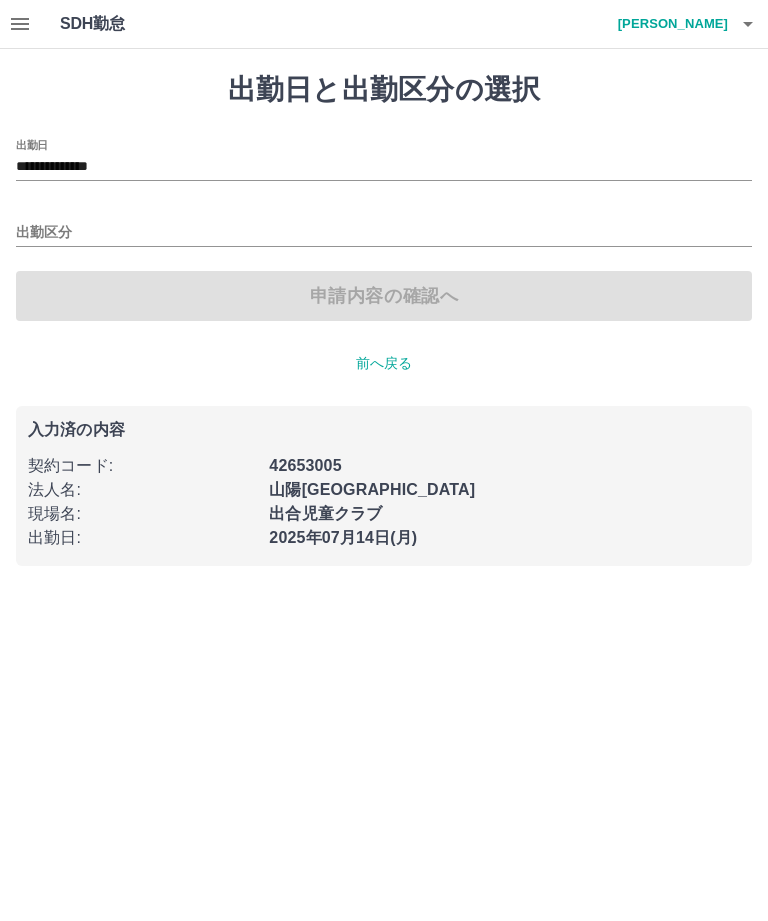 click on "出勤区分" at bounding box center (384, 233) 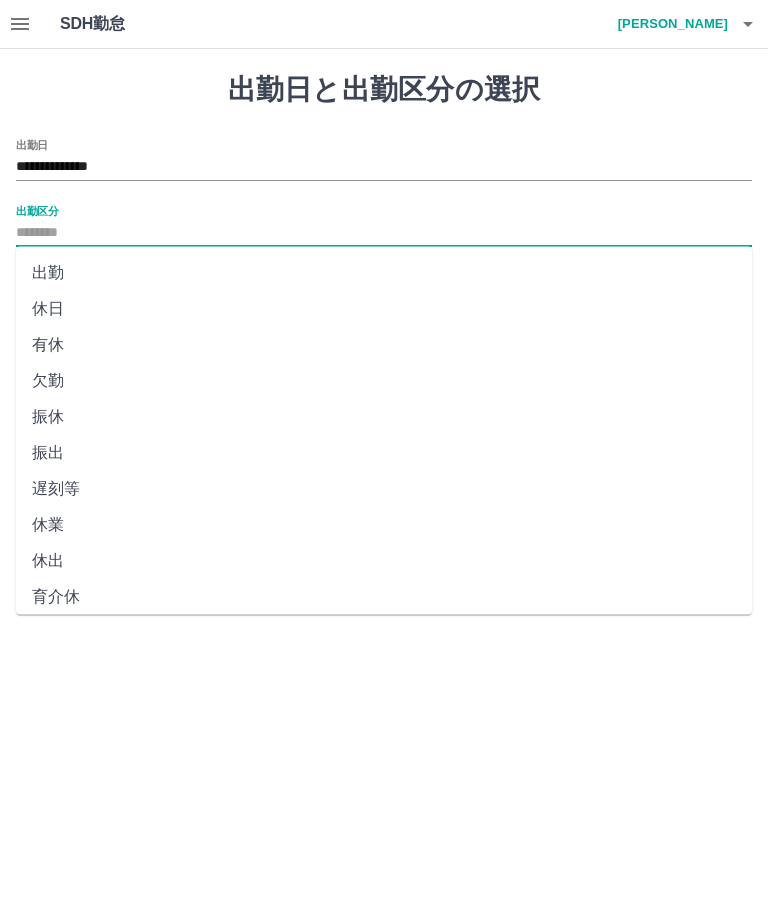 click on "出勤" at bounding box center (384, 273) 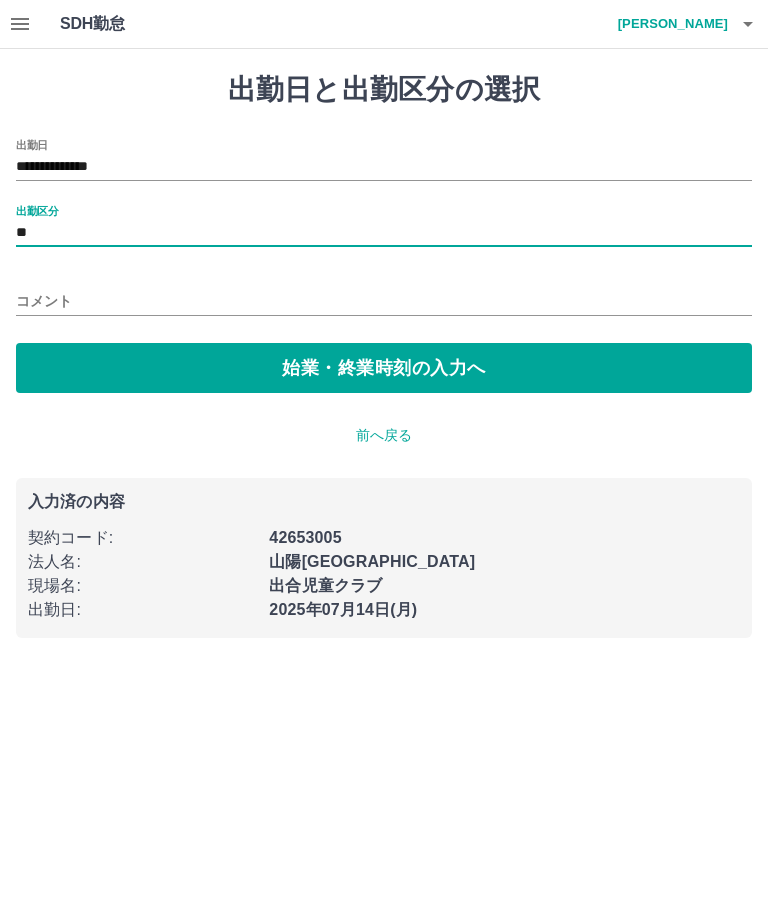 type on "**" 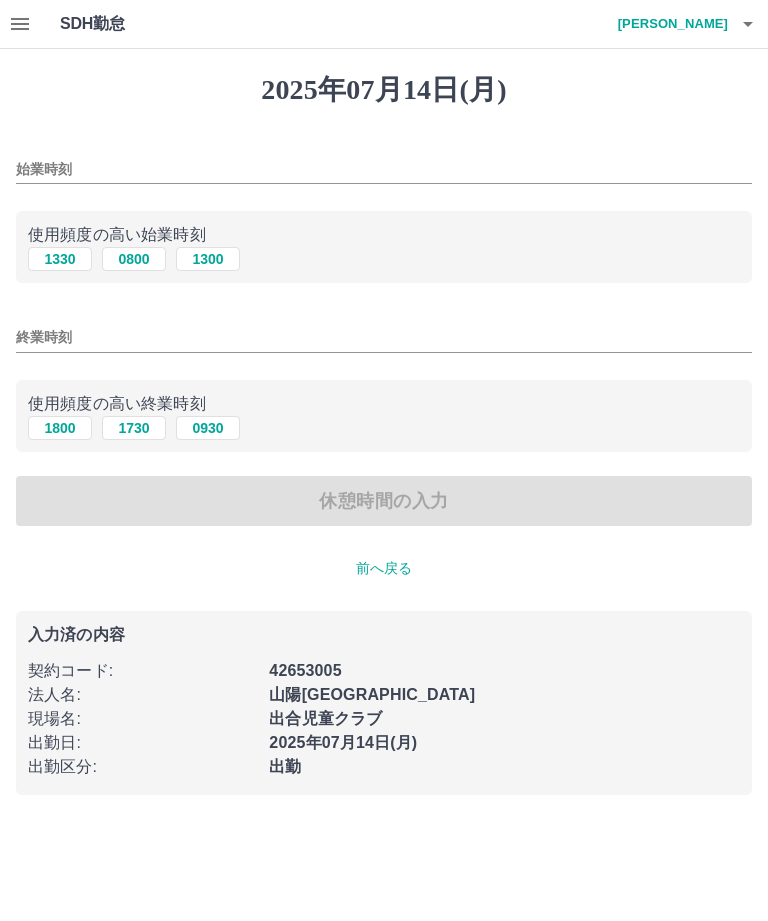 click on "1330" at bounding box center (60, 259) 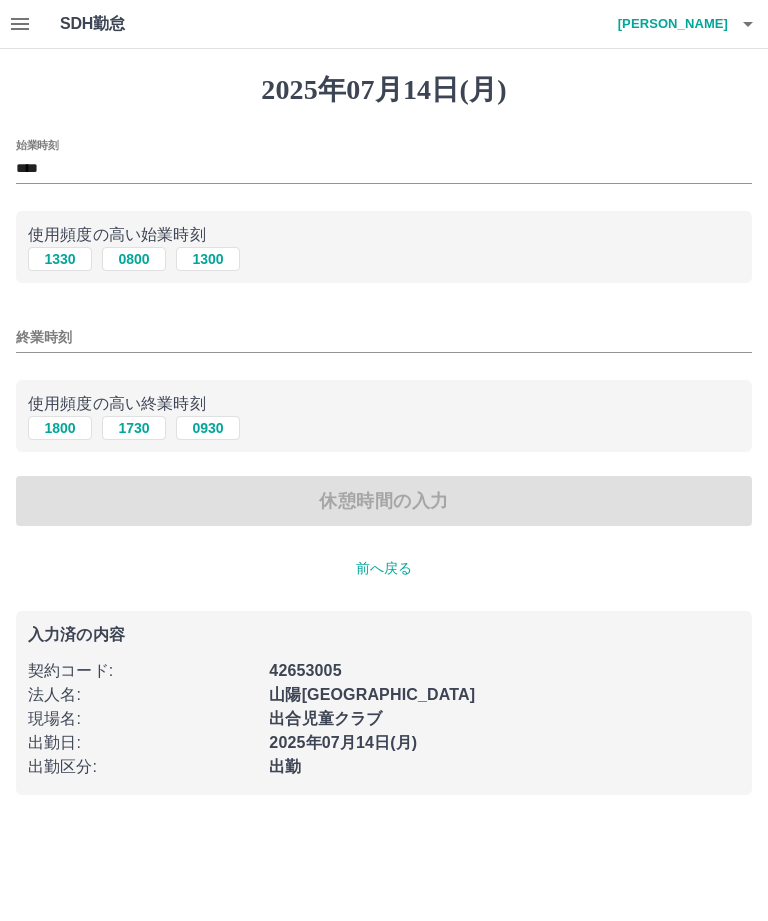 click on "終業時刻" at bounding box center [384, 337] 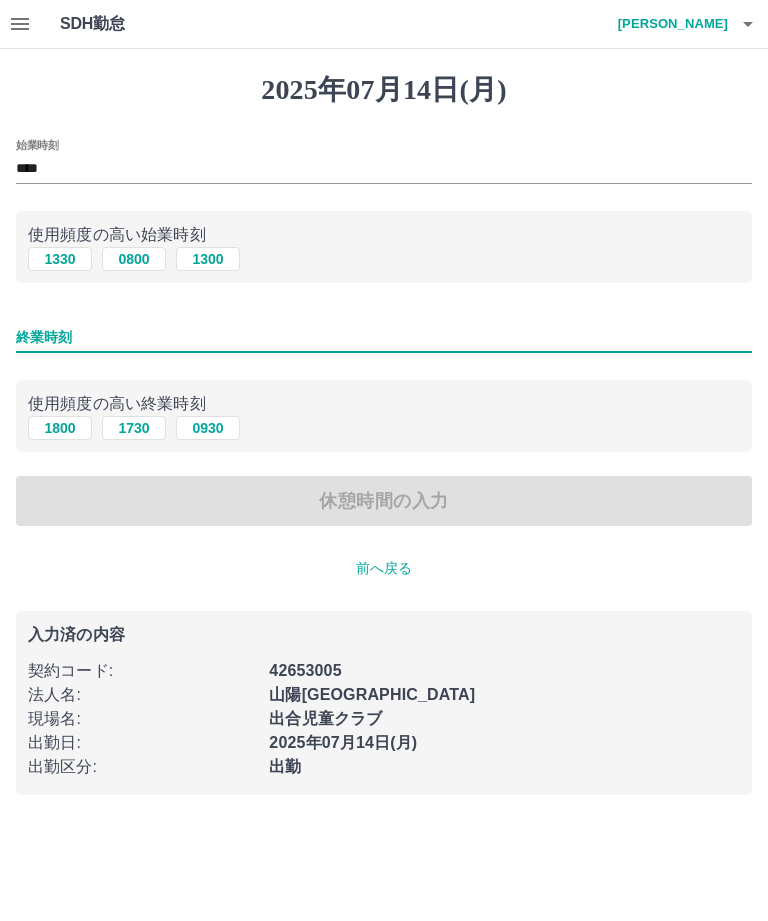 click on "1800" at bounding box center (60, 428) 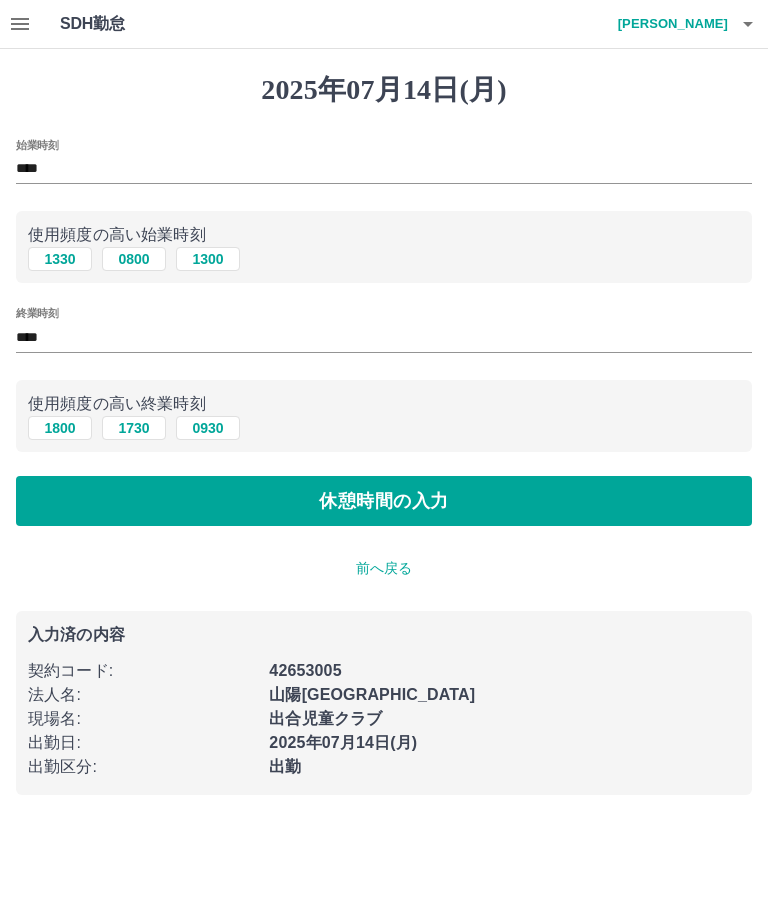 click on "休憩時間の入力" at bounding box center [384, 501] 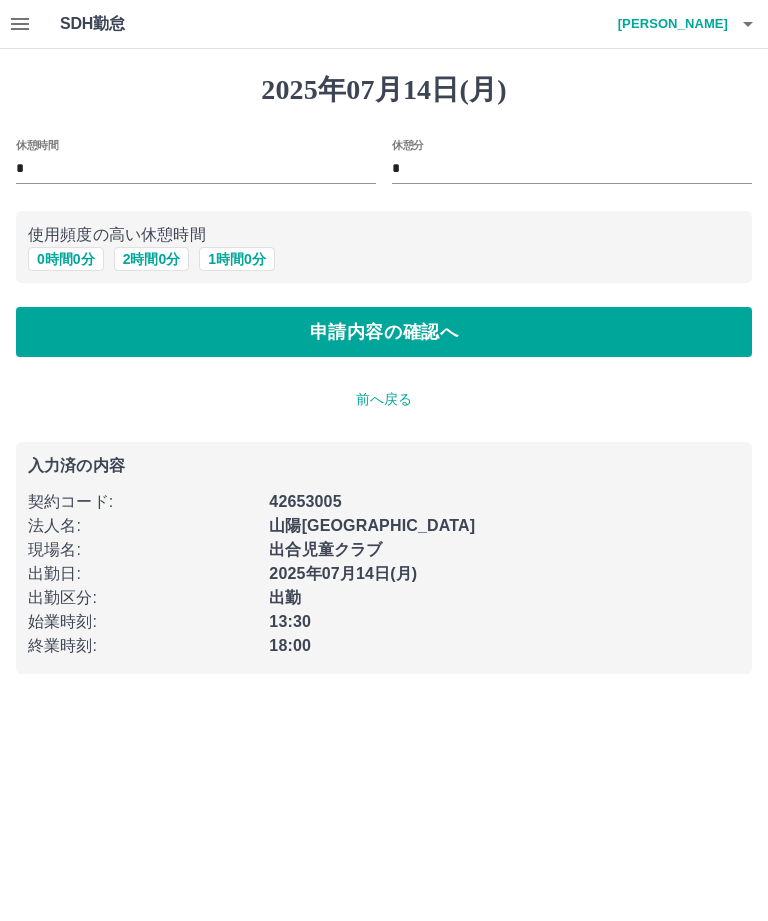 click on "申請内容の確認へ" at bounding box center [384, 332] 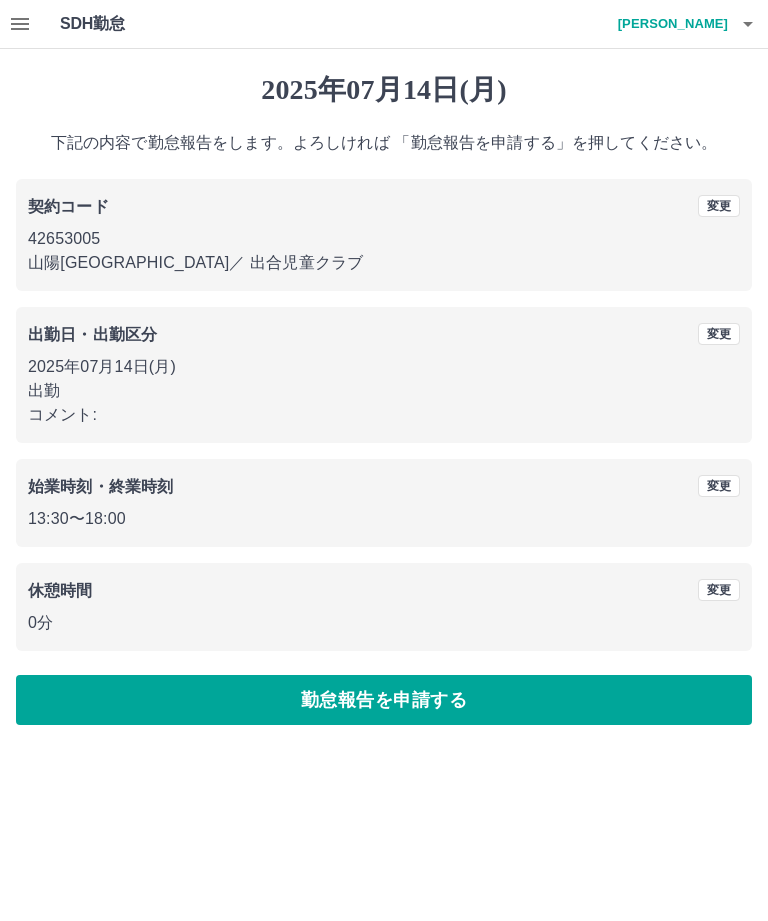 click on "勤怠報告を申請する" at bounding box center [384, 700] 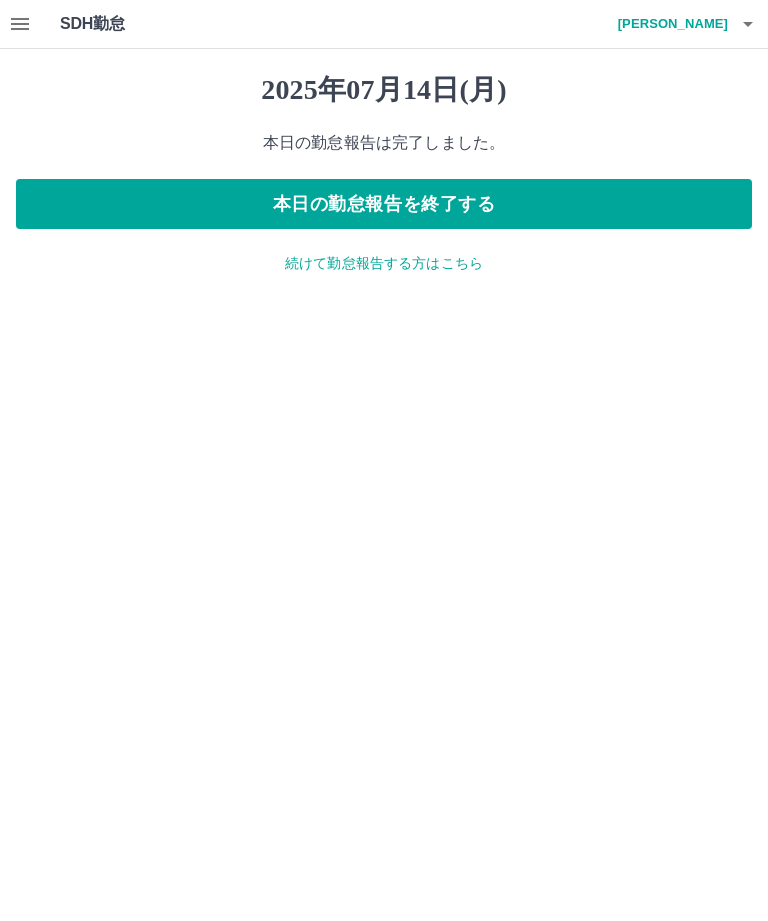 click on "本日の勤怠報告を終了する" at bounding box center [384, 204] 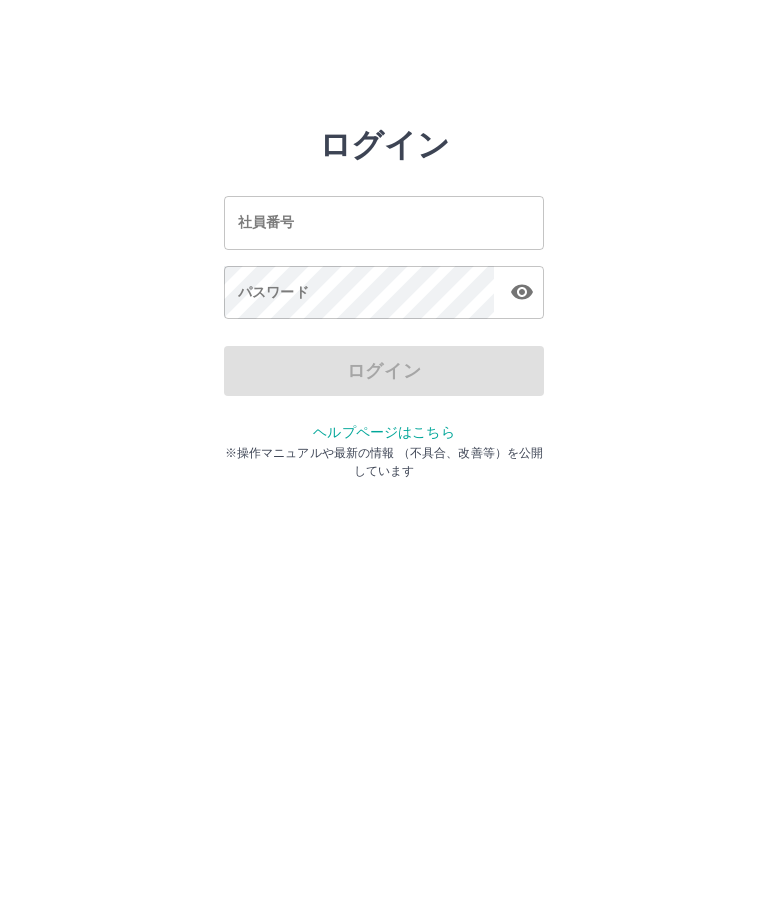 scroll, scrollTop: 0, scrollLeft: 0, axis: both 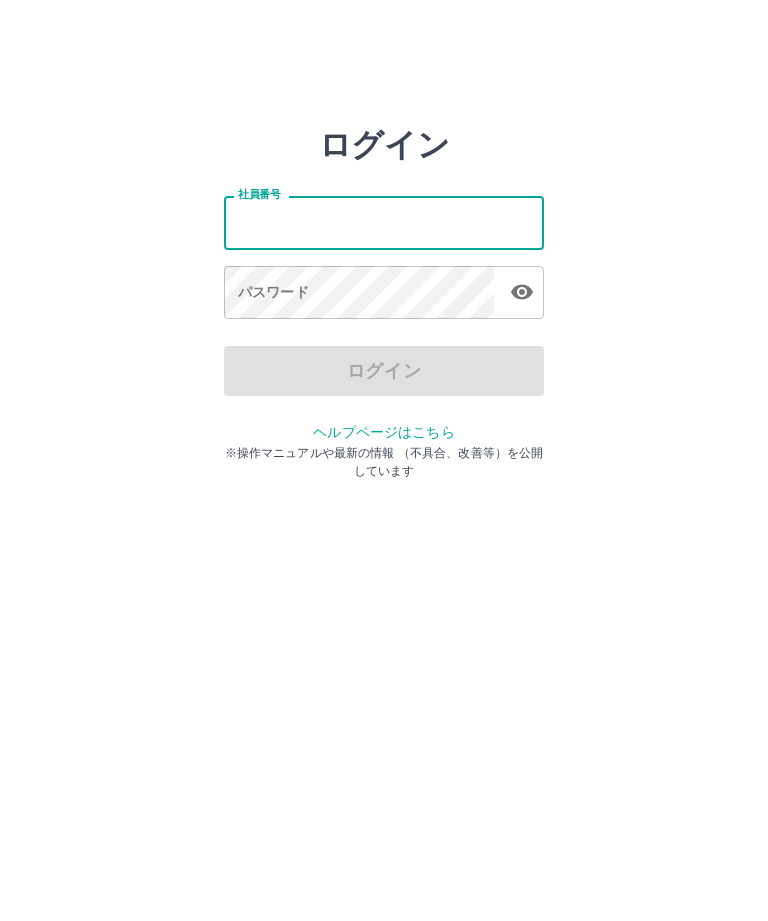 type on "*******" 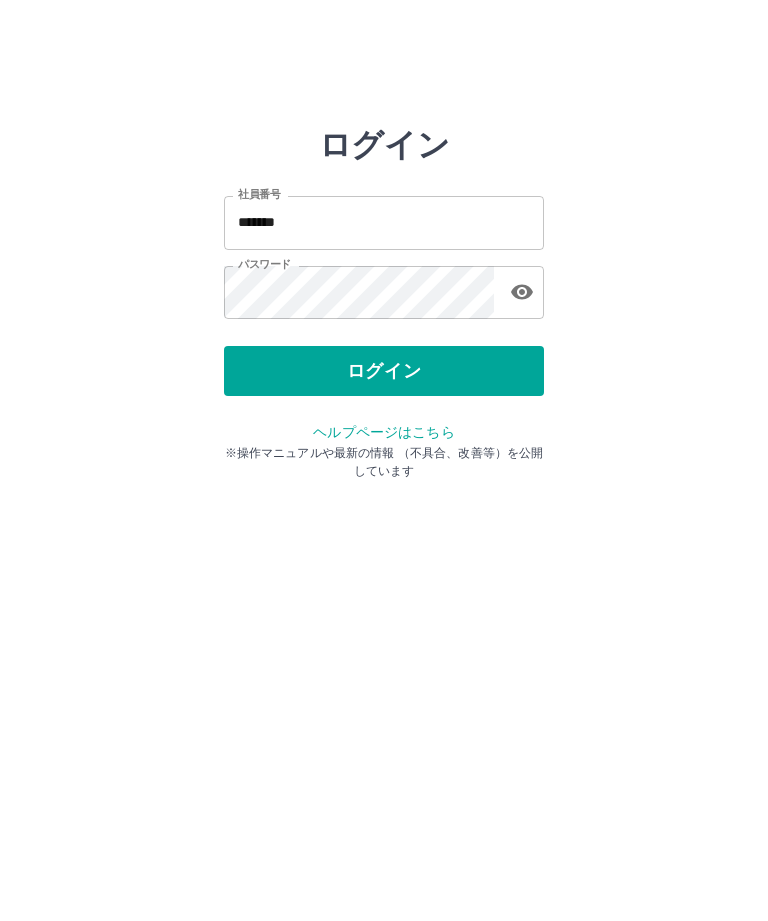 click on "ログイン" at bounding box center (384, 371) 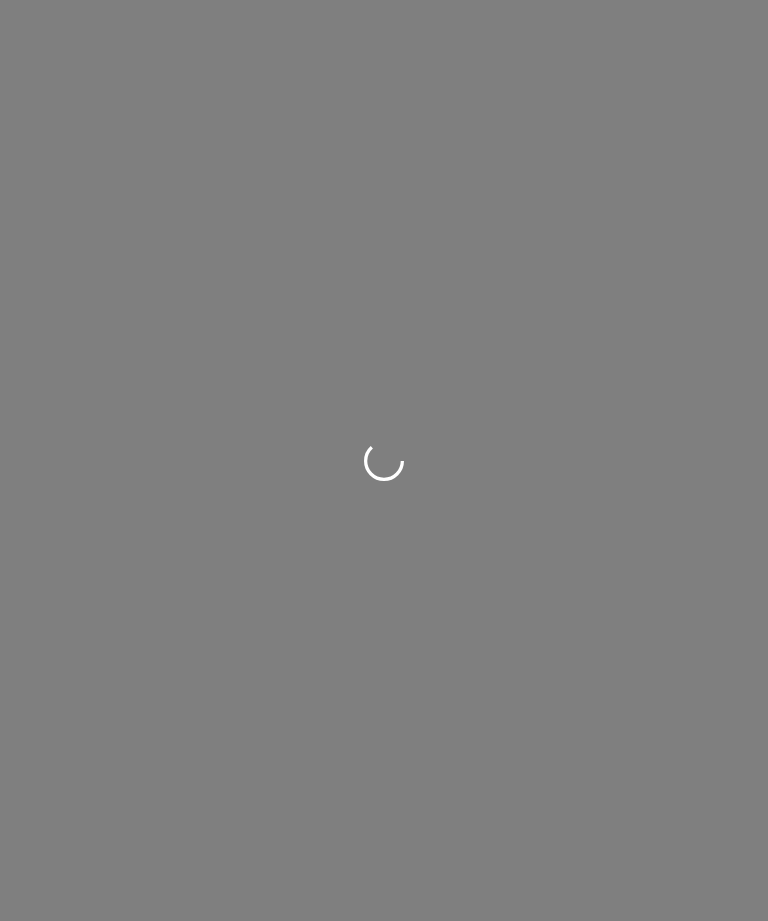 scroll, scrollTop: 0, scrollLeft: 0, axis: both 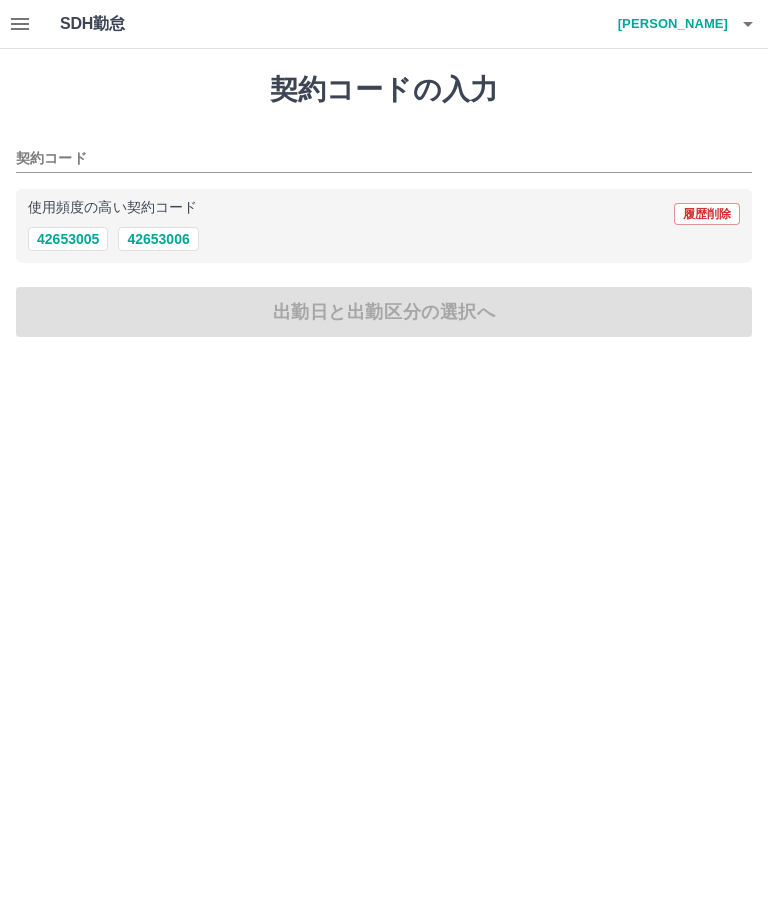 click on "使用頻度の高い契約コード 履歴削除" at bounding box center (384, 214) 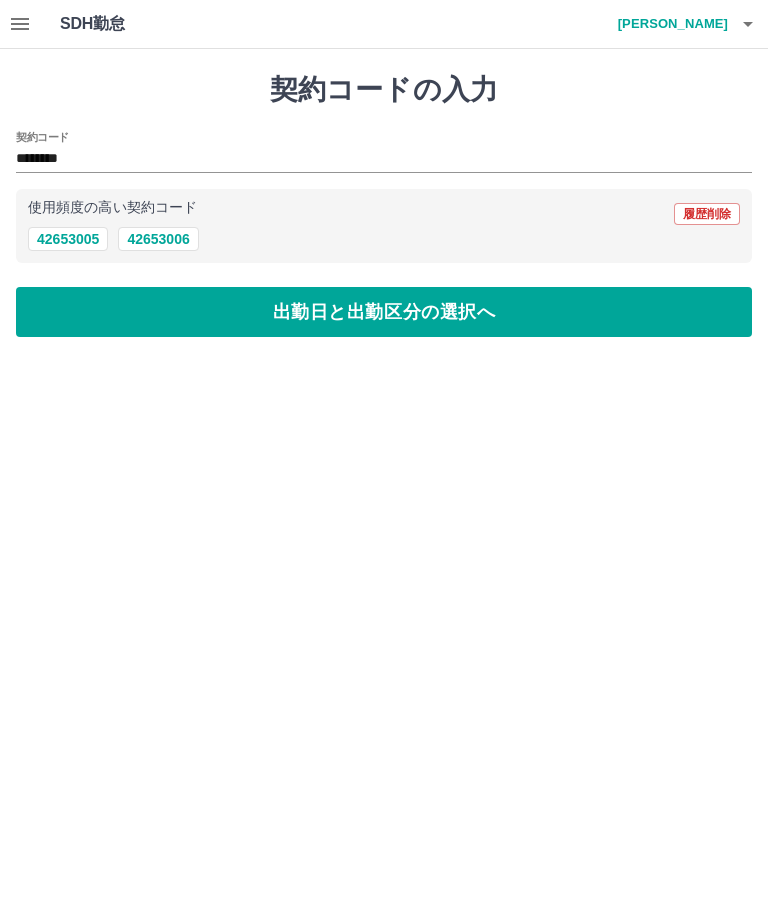 click on "出勤日と出勤区分の選択へ" at bounding box center [384, 312] 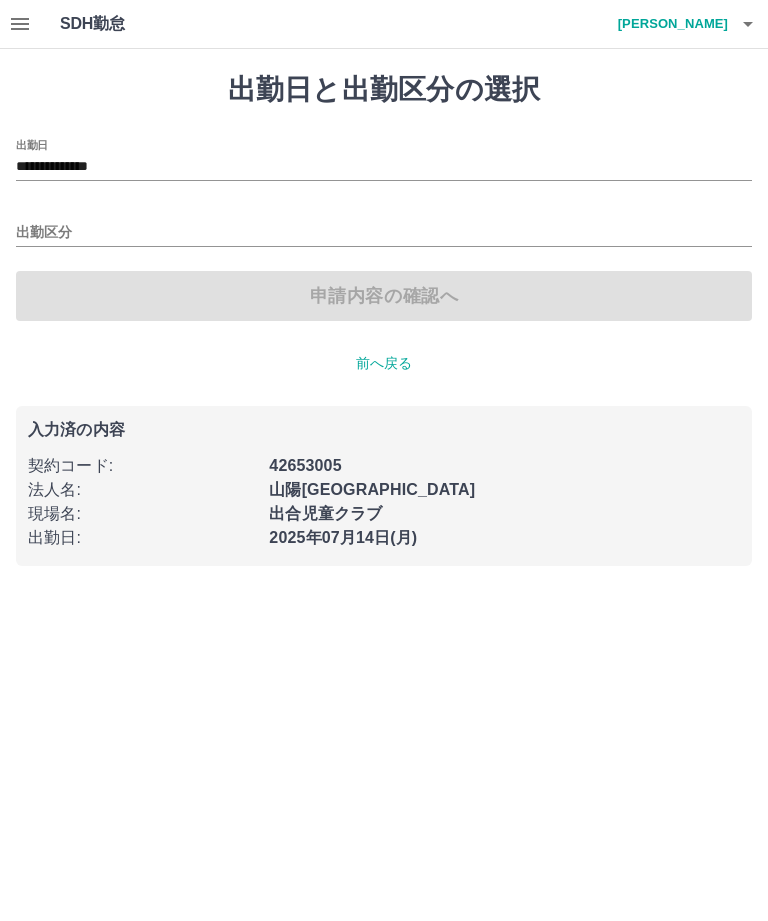 click on "**********" at bounding box center (384, 167) 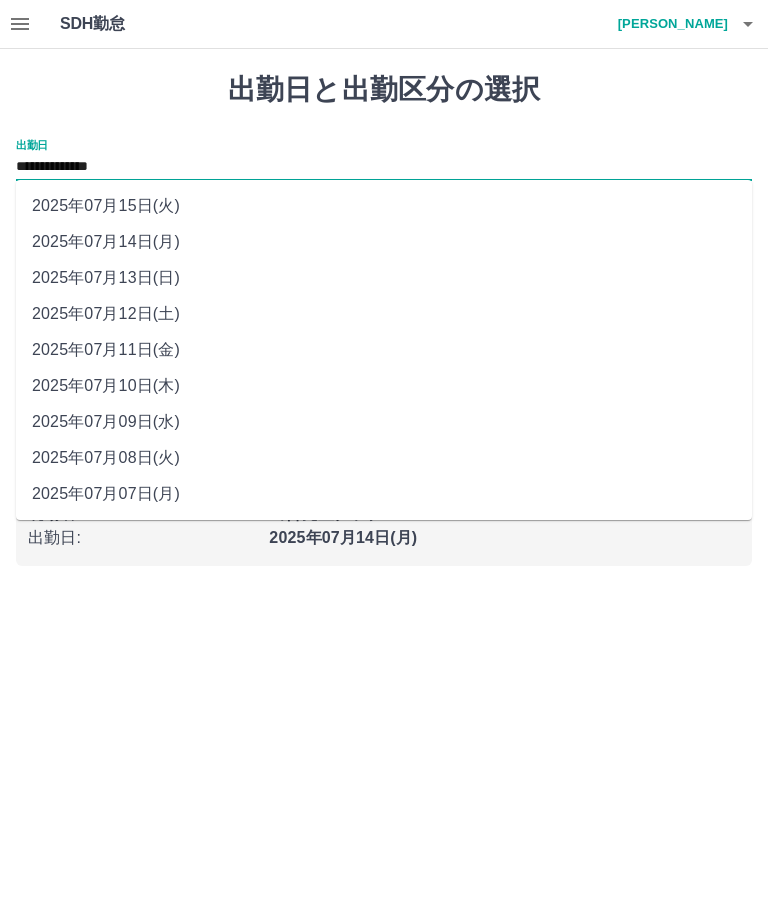 click on "2025年07月15日(火)" at bounding box center (384, 206) 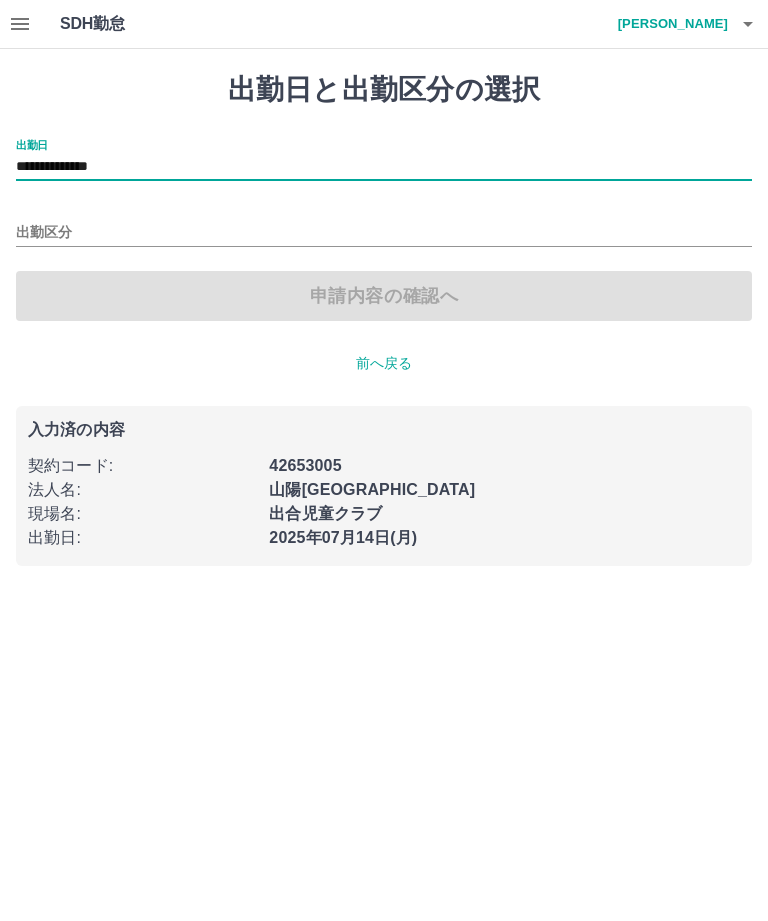 click on "出勤区分" at bounding box center (384, 233) 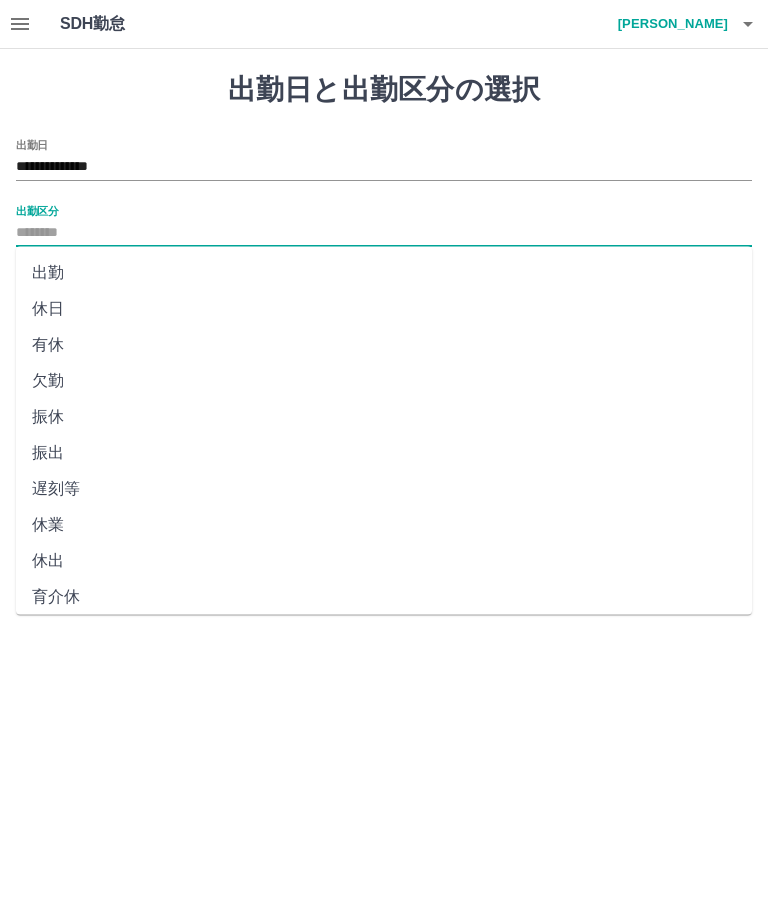 click on "休日" at bounding box center (384, 309) 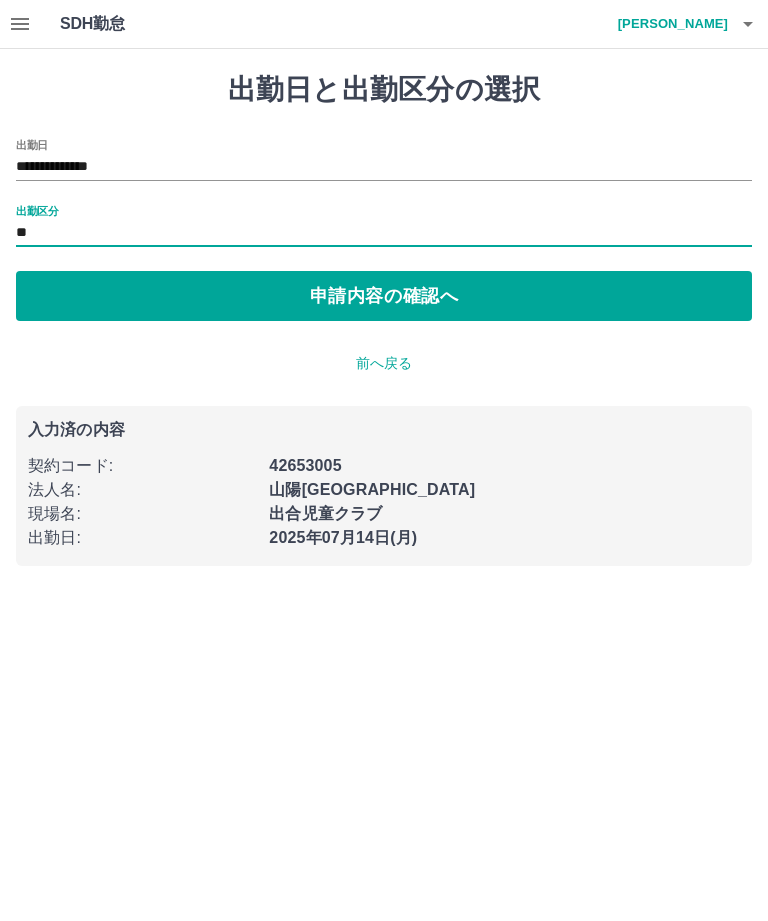click on "申請内容の確認へ" at bounding box center [384, 296] 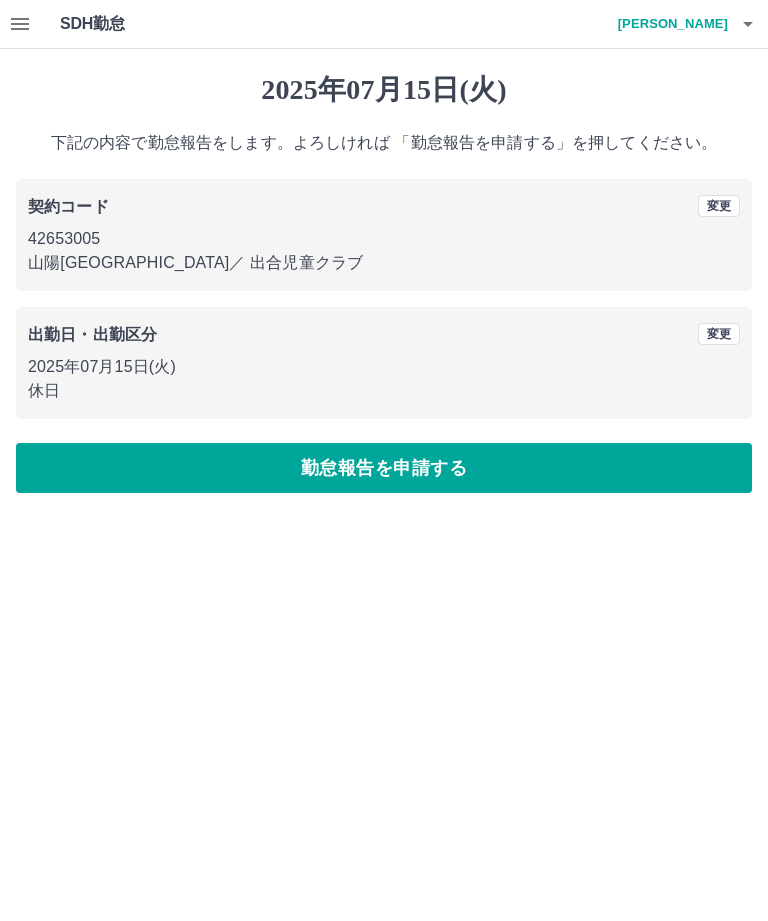 click on "勤怠報告を申請する" at bounding box center (384, 468) 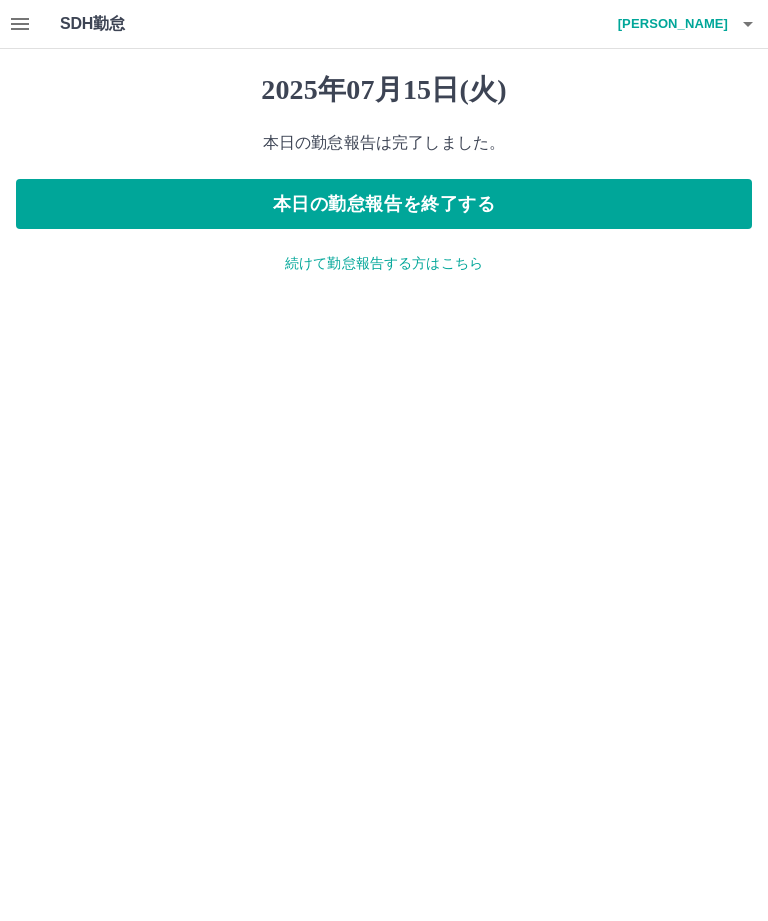 click on "本日の勤怠報告を終了する" at bounding box center [384, 204] 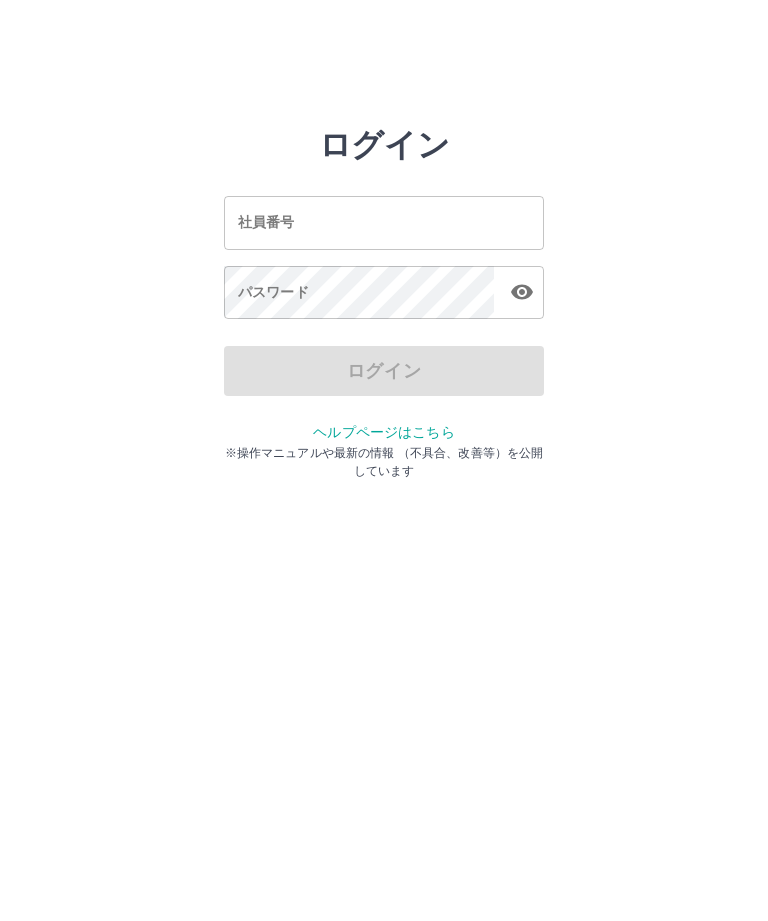 scroll, scrollTop: 0, scrollLeft: 0, axis: both 